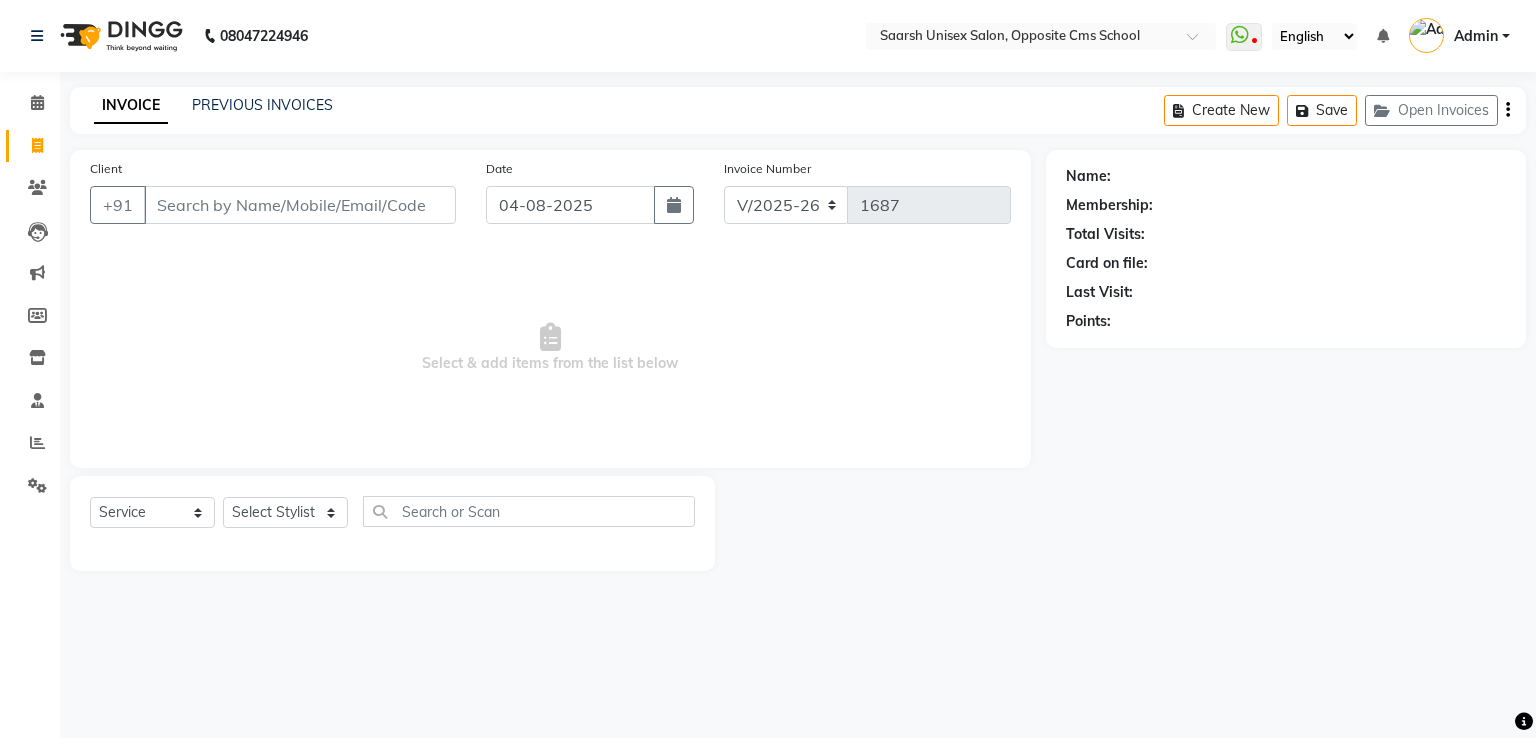 select on "3962" 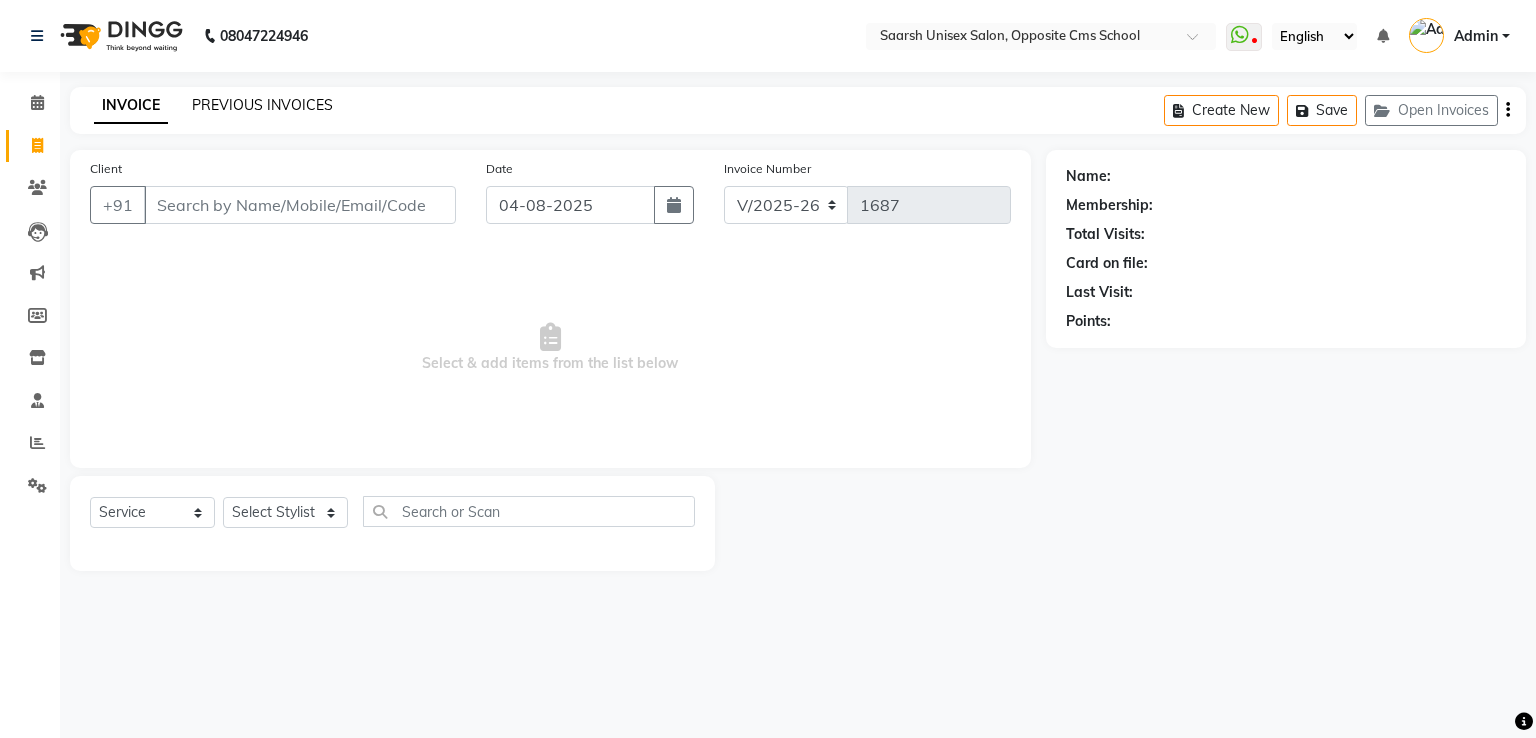 click on "PREVIOUS INVOICES" 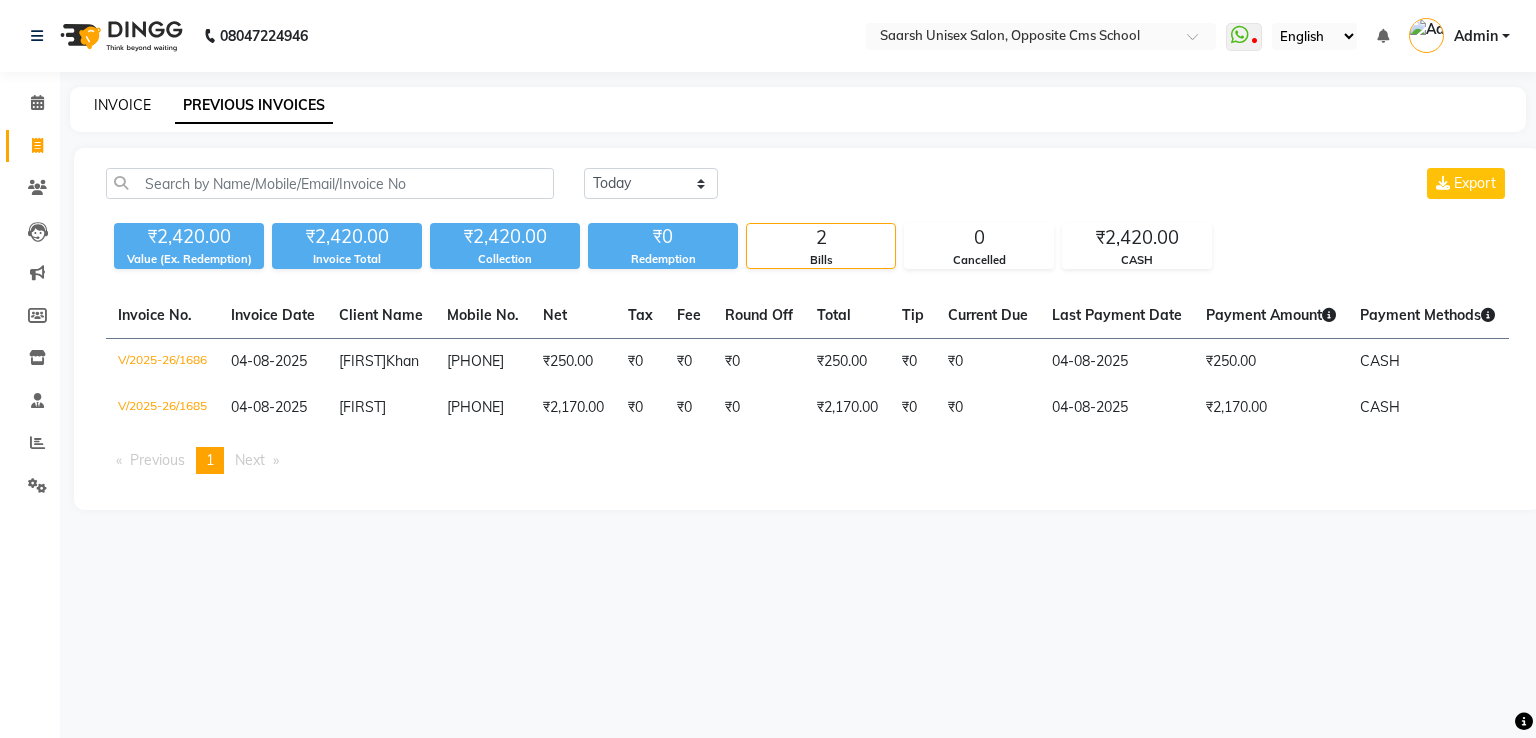click on "INVOICE" 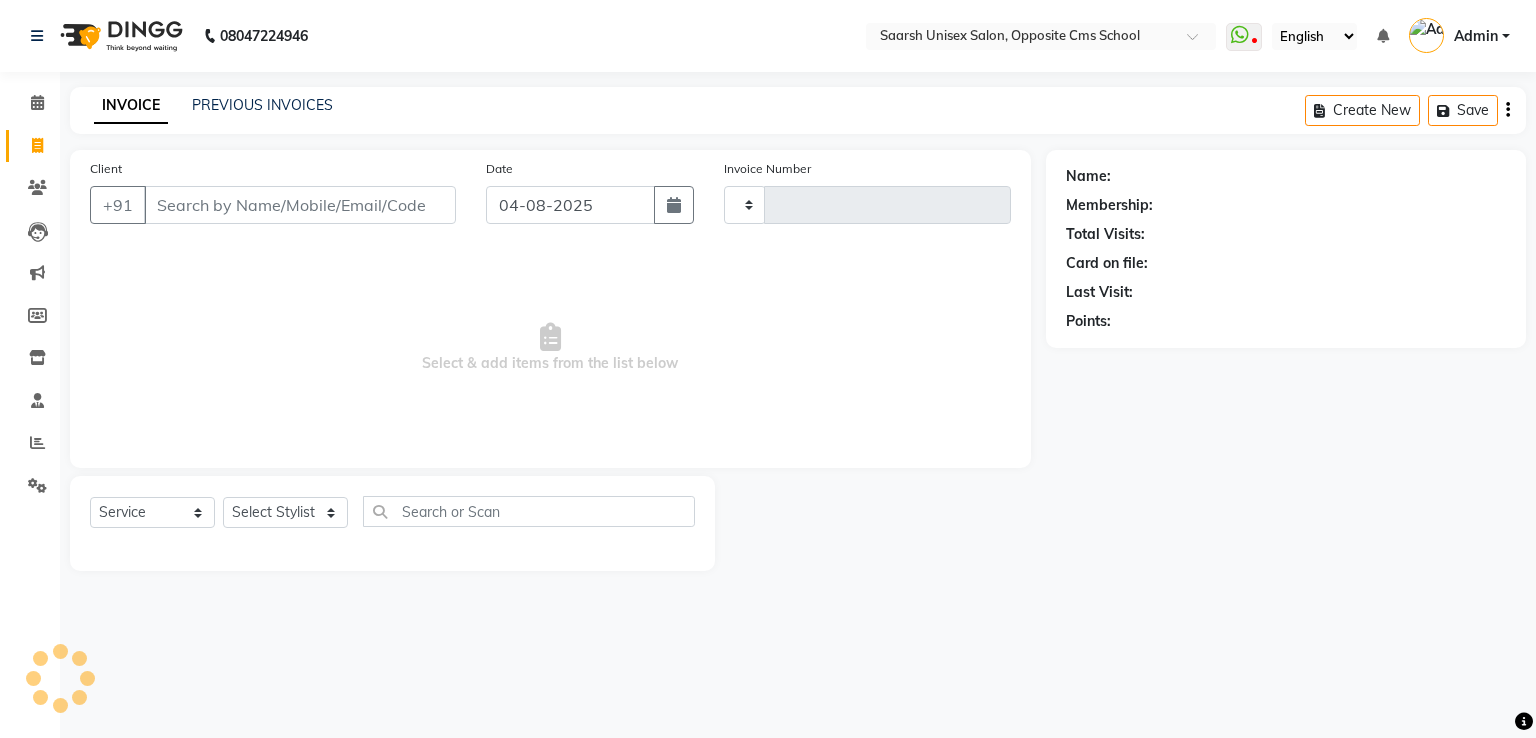 type on "1687" 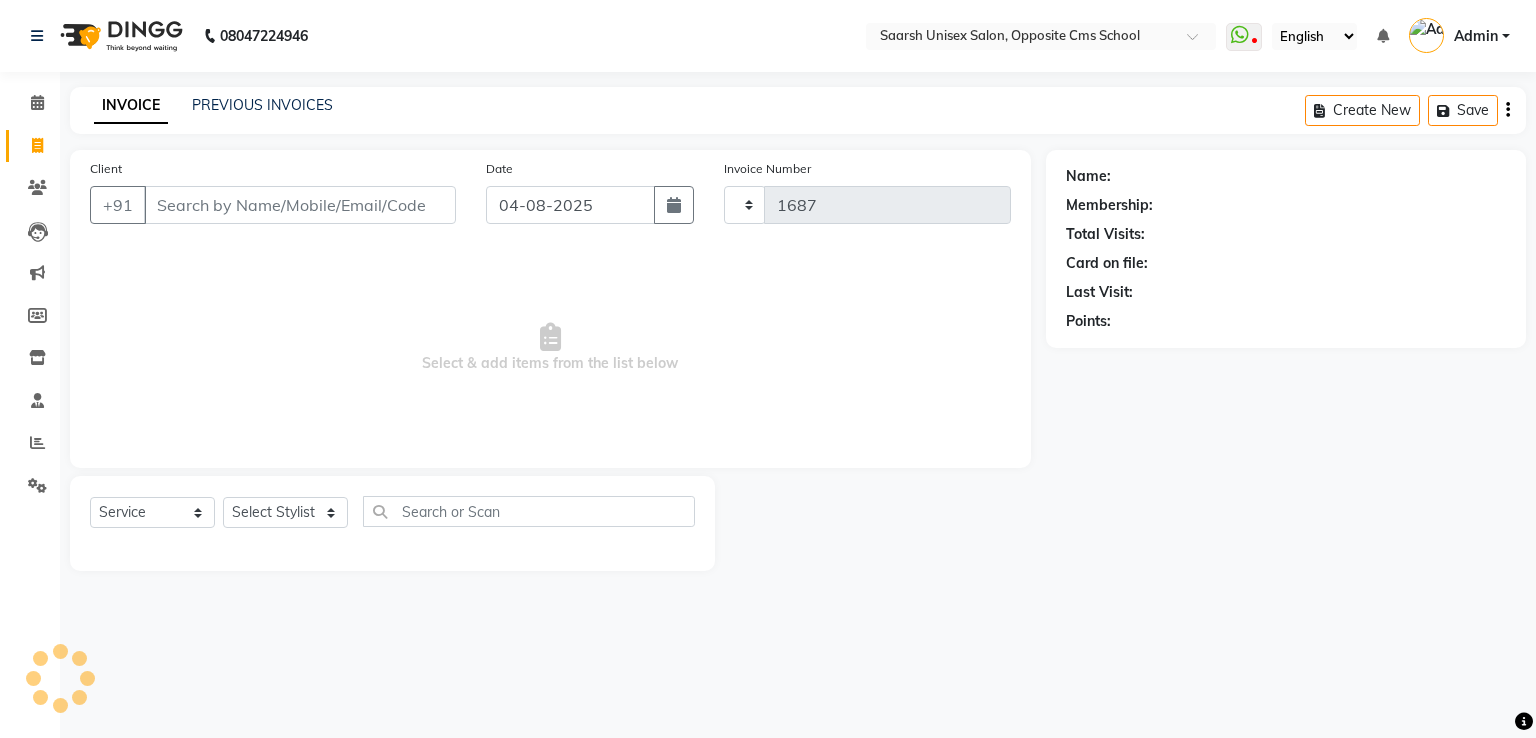 select on "3962" 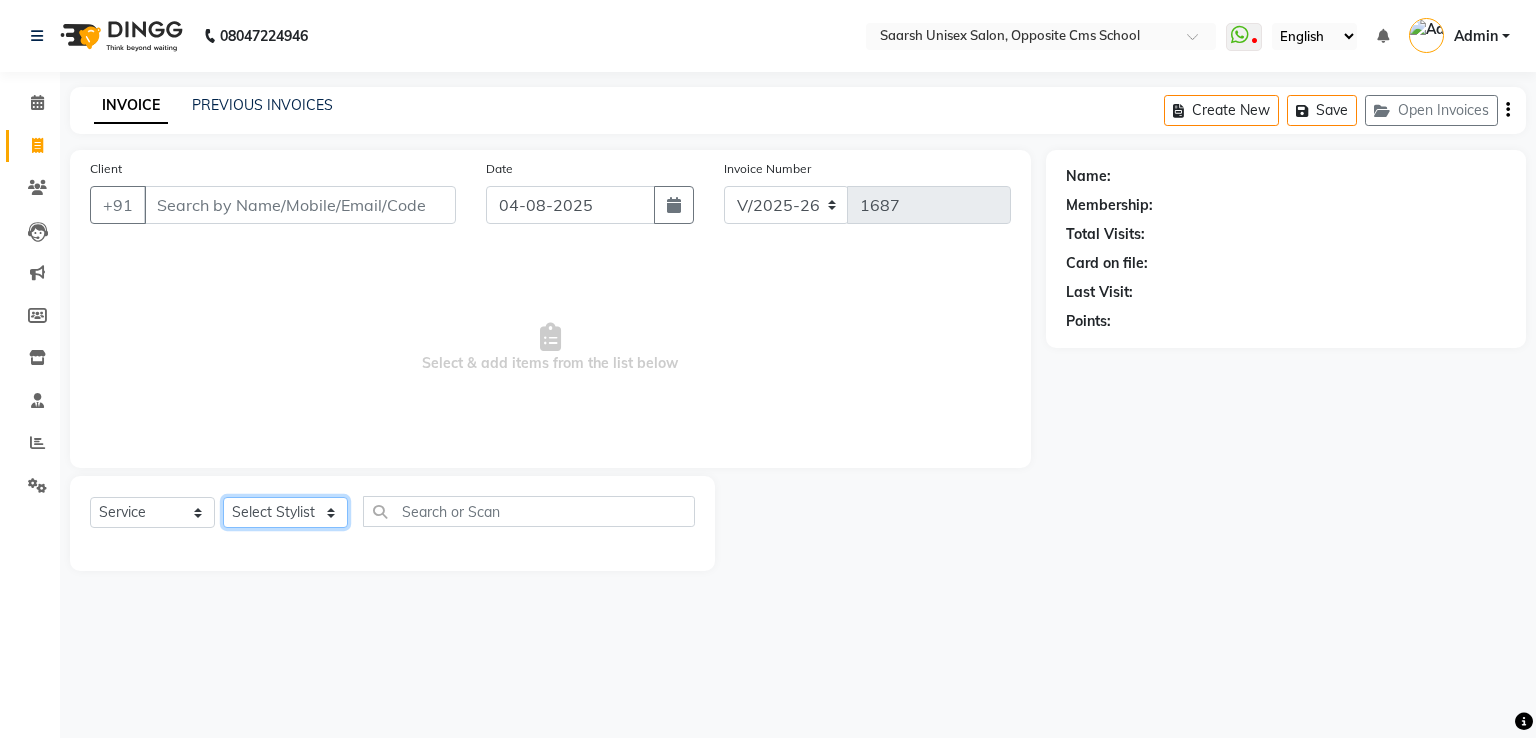 click on "Select Stylist Bablu Dinesh Pal Front Desk Rehan Sadhna Sapna Shams Shivani Shivi Utkarsh Saraswat" 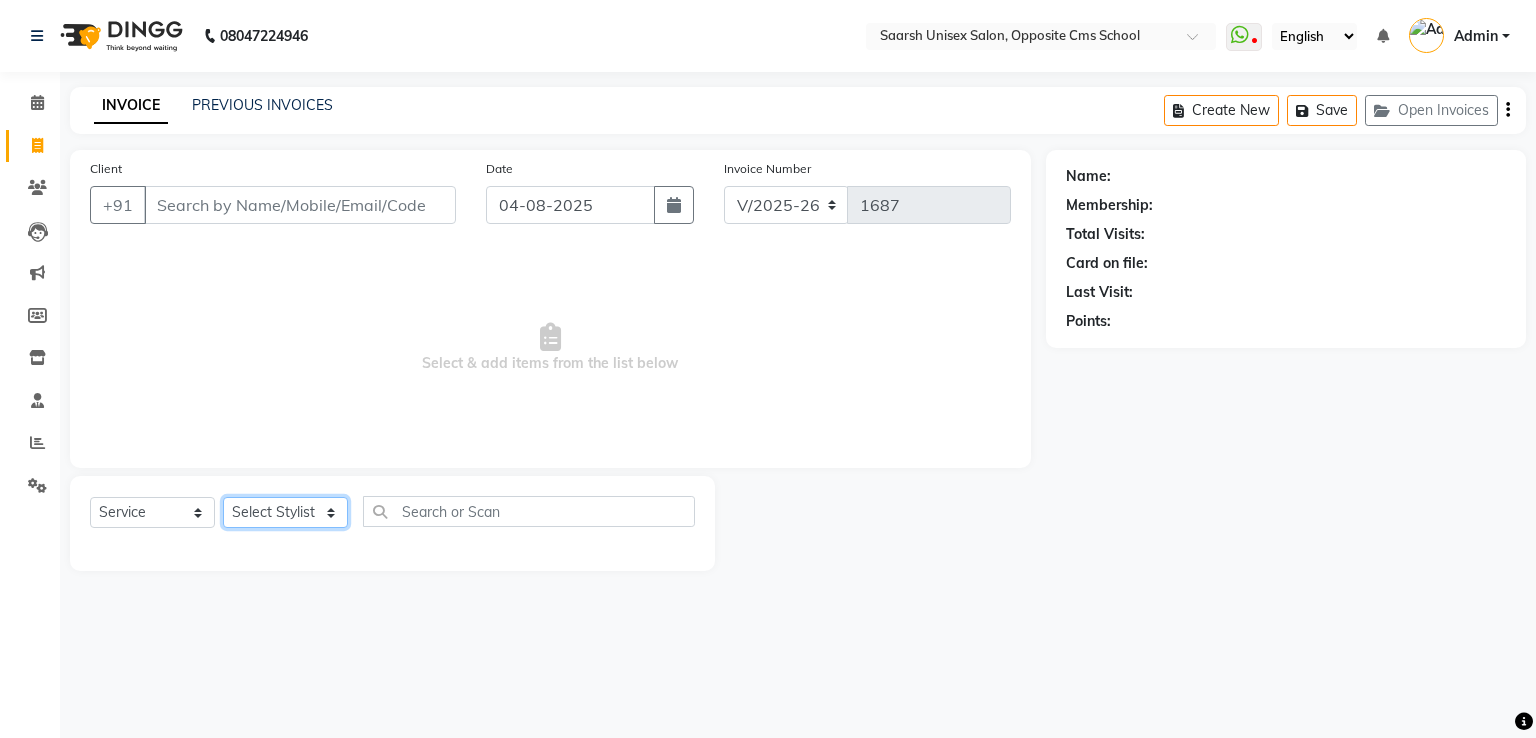 select on "32207" 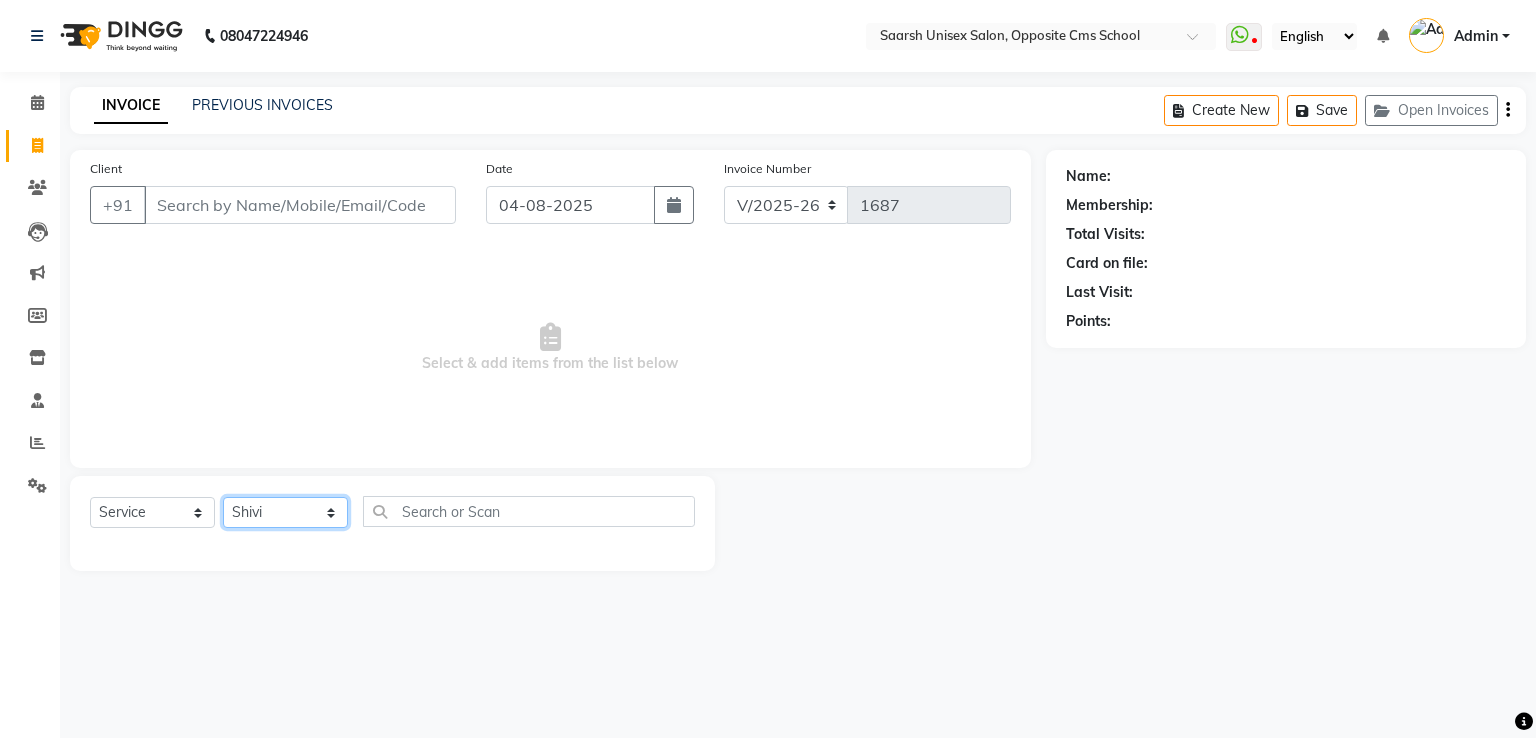 click on "Select Stylist Bablu Dinesh Pal Front Desk Rehan Sadhna Sapna Shams Shivani Shivi Utkarsh Saraswat" 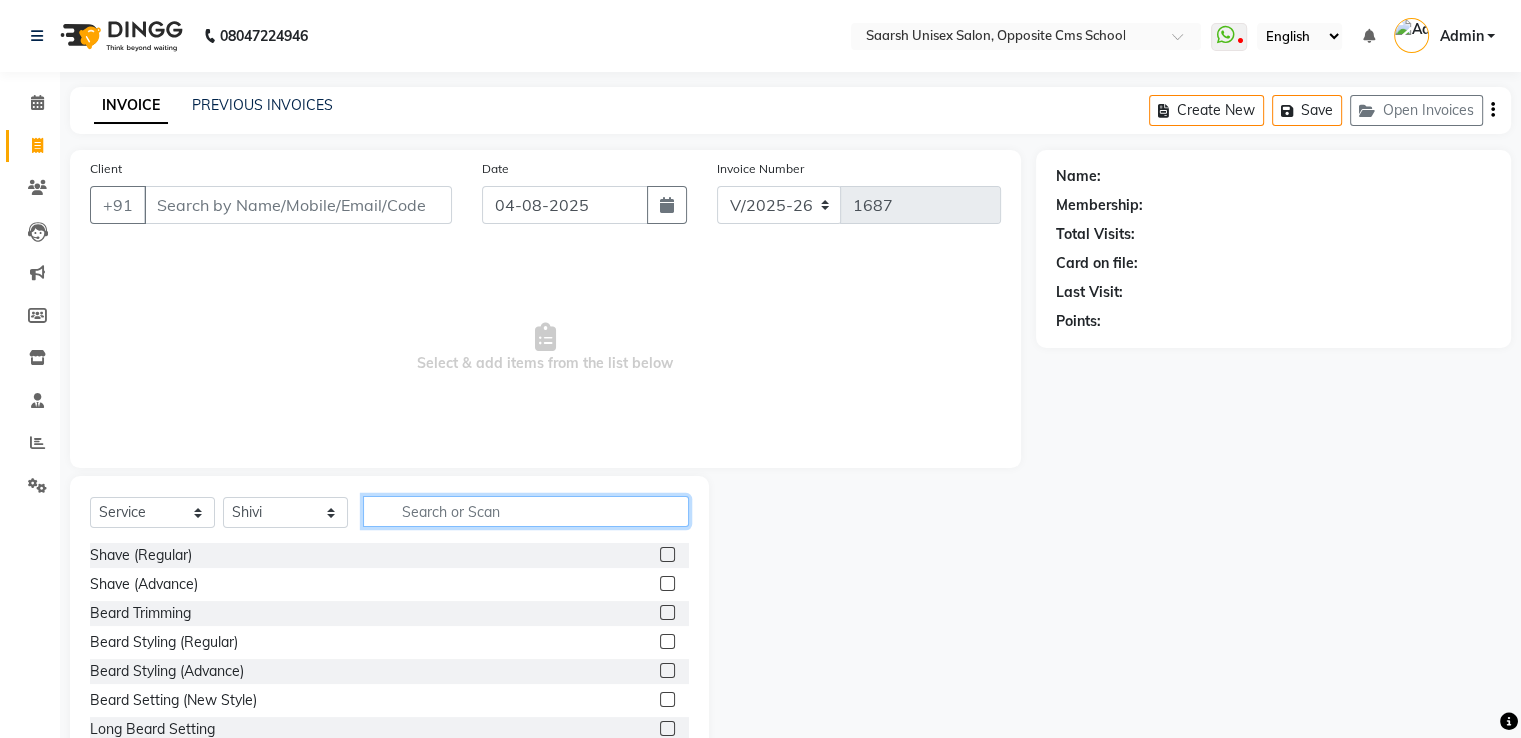 click 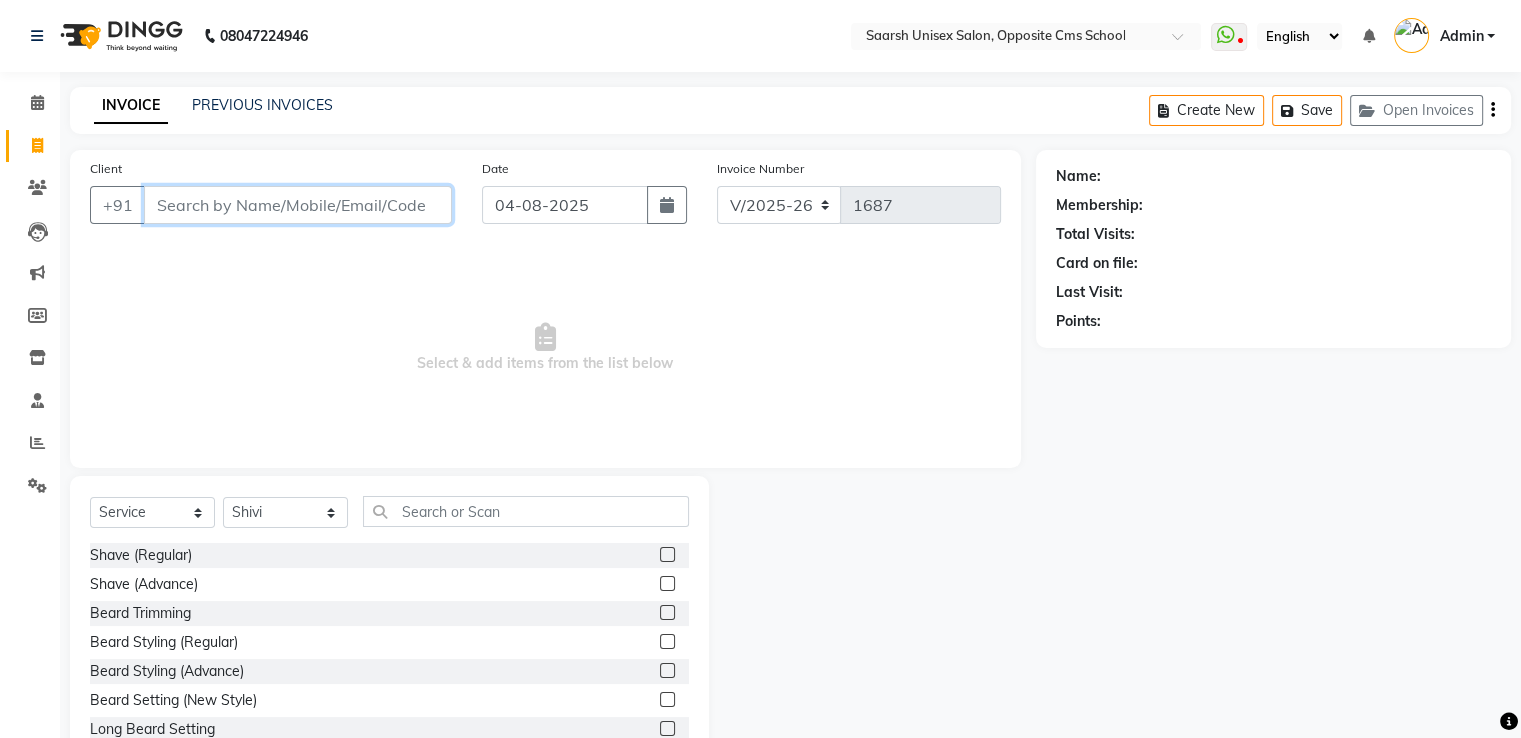 click on "Client" at bounding box center (298, 205) 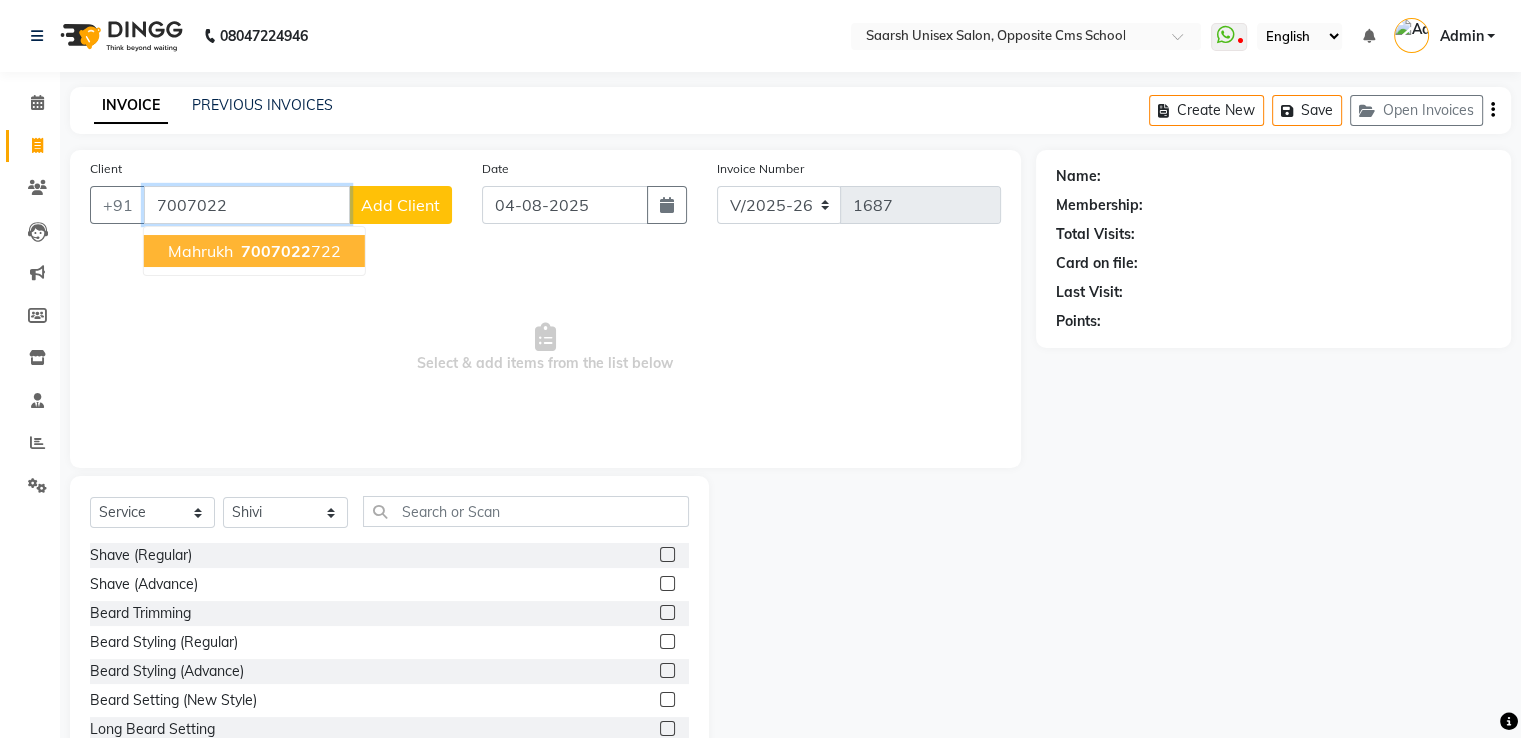click on "7007022" at bounding box center (276, 251) 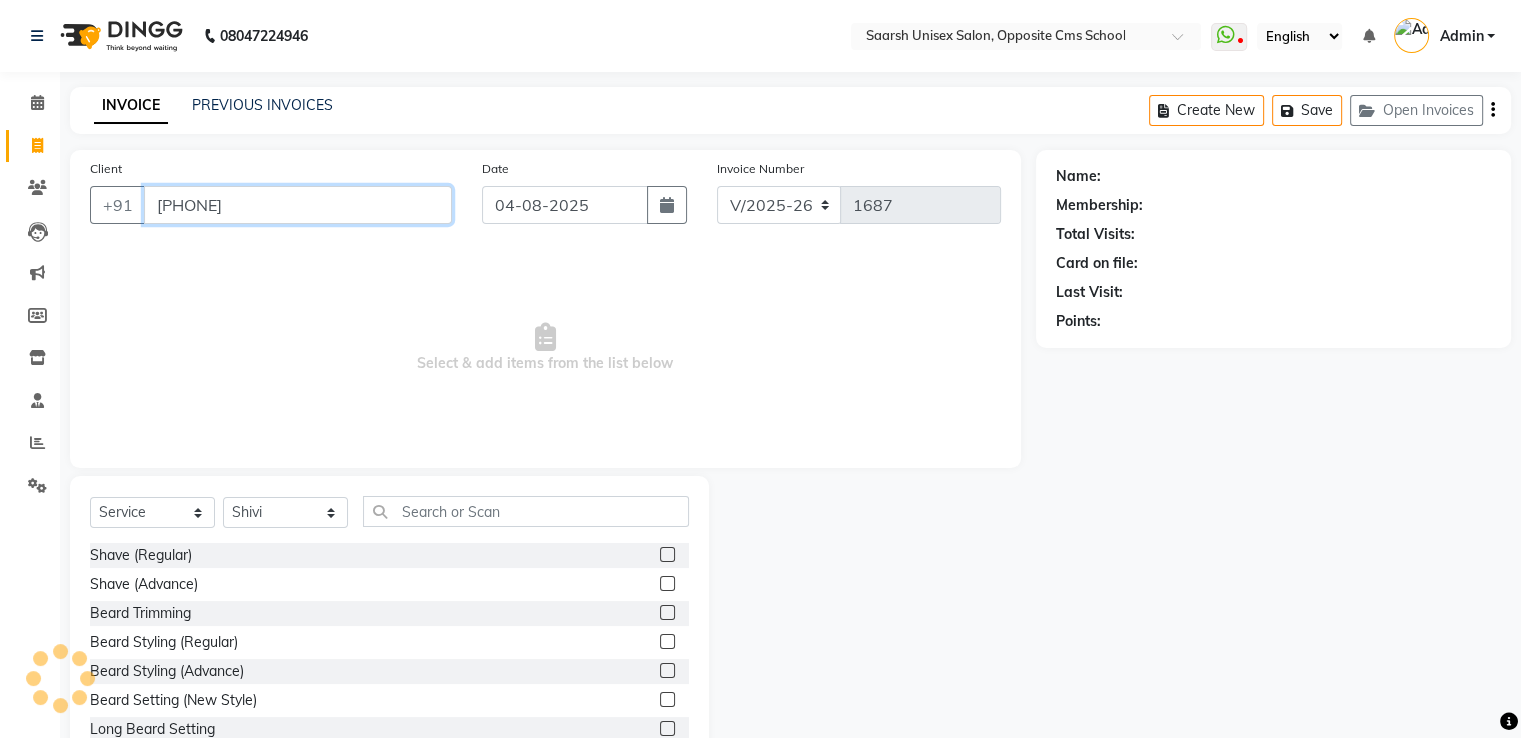 type on "[PHONE]" 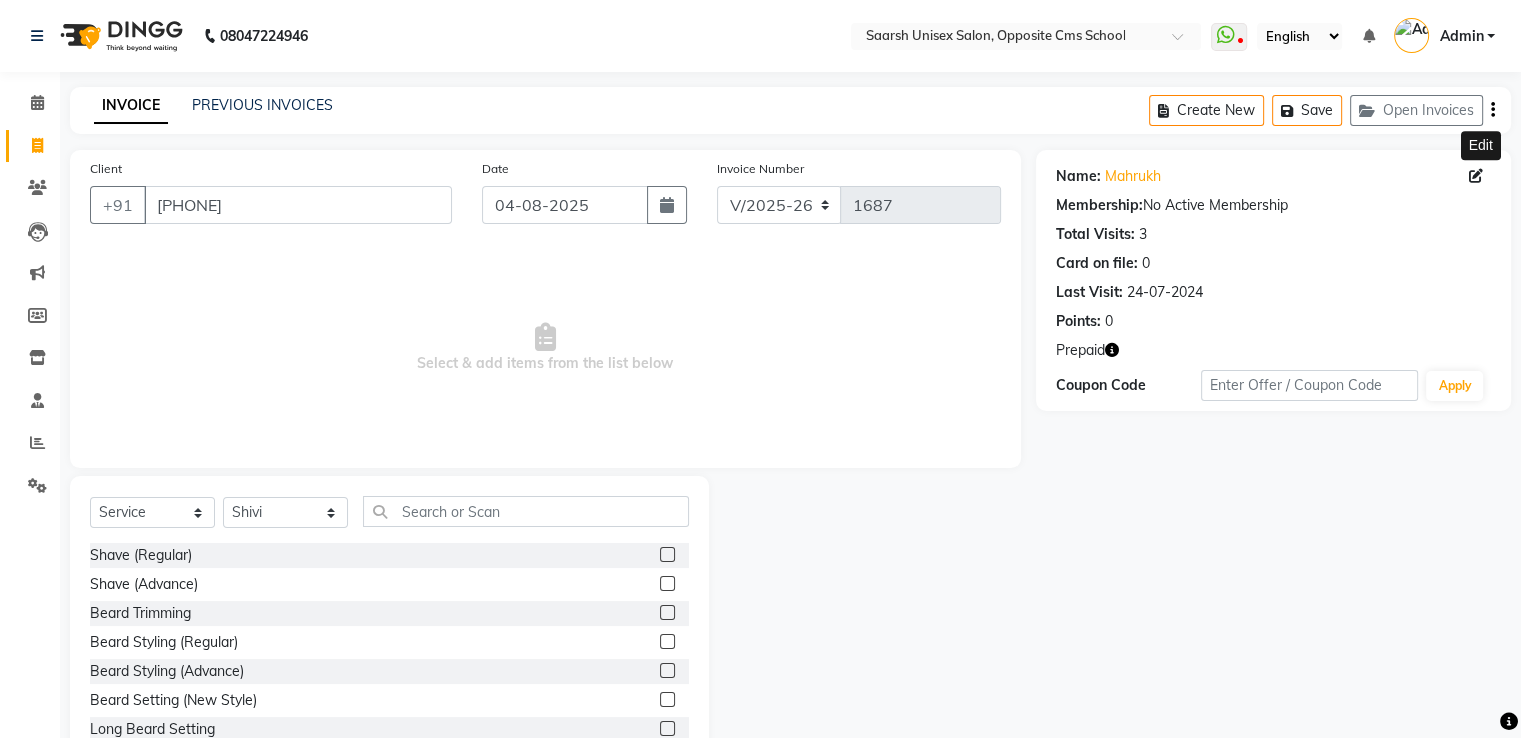 click 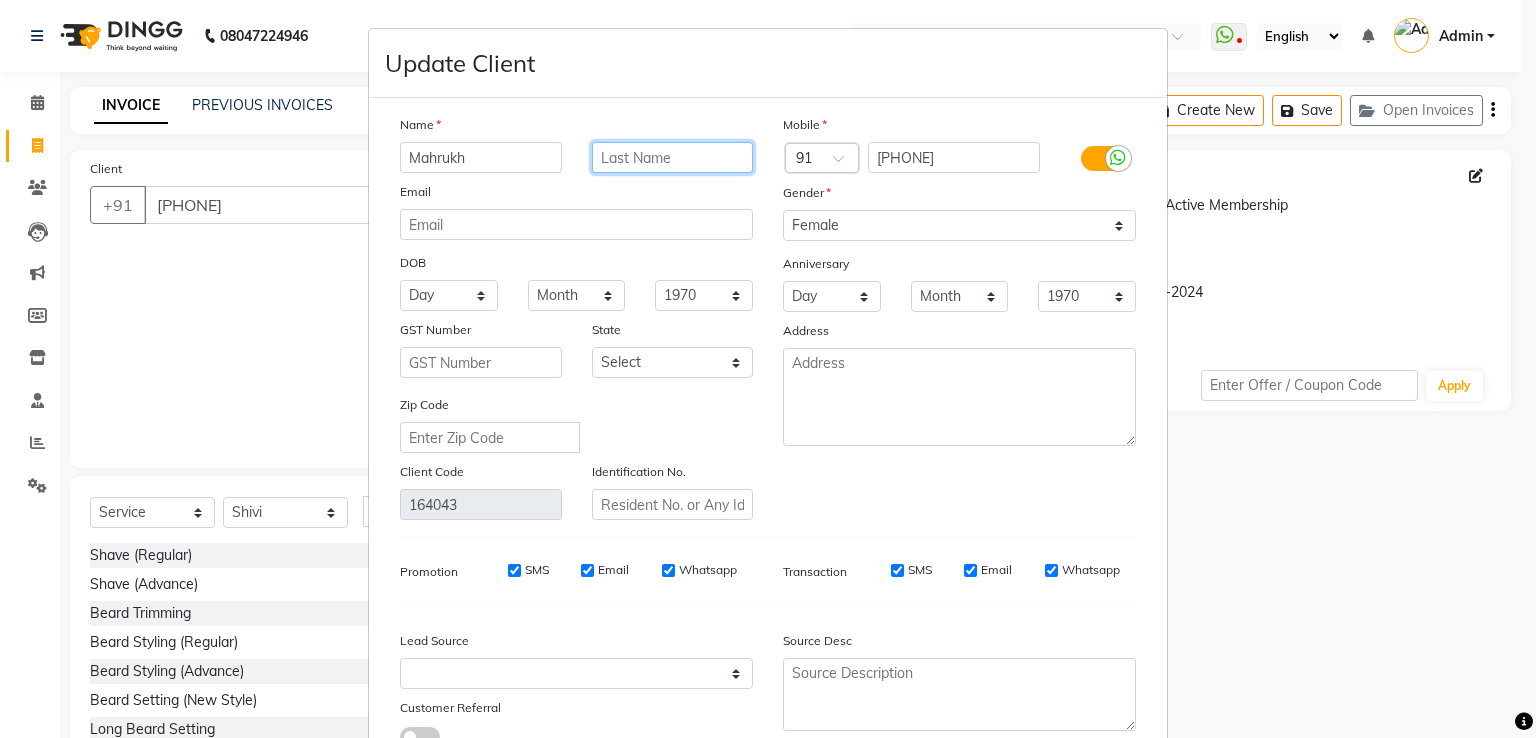 click at bounding box center [673, 157] 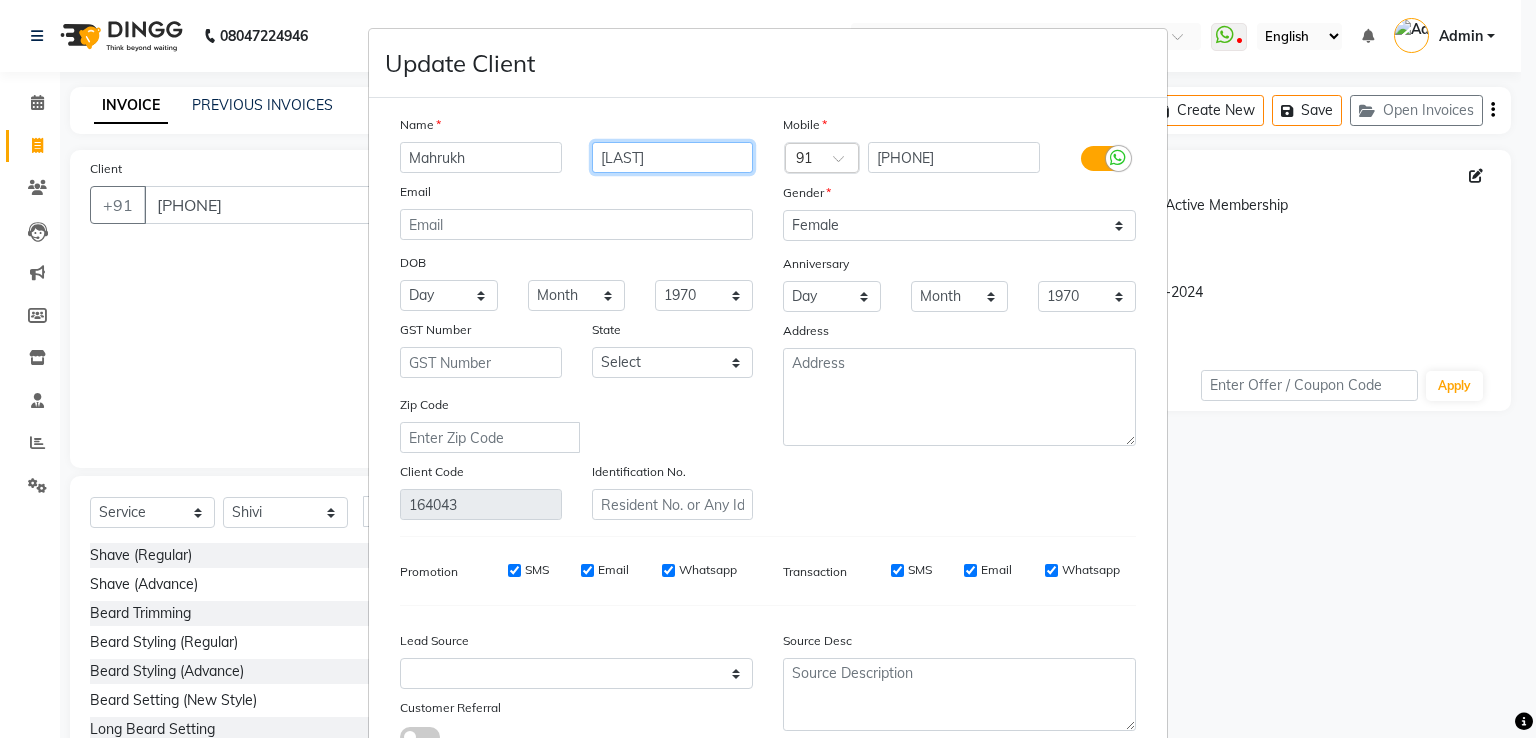 type on "[LAST]" 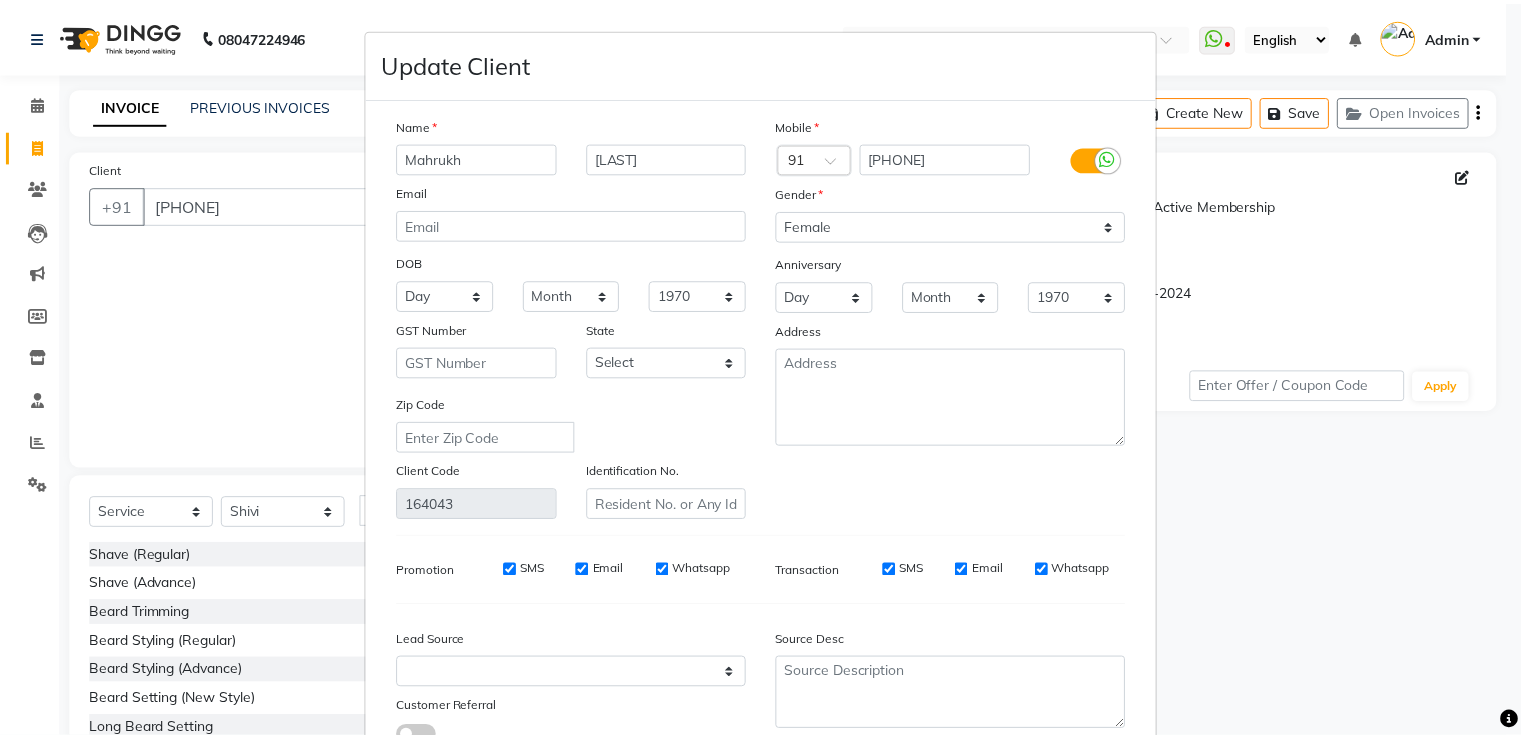 scroll, scrollTop: 160, scrollLeft: 0, axis: vertical 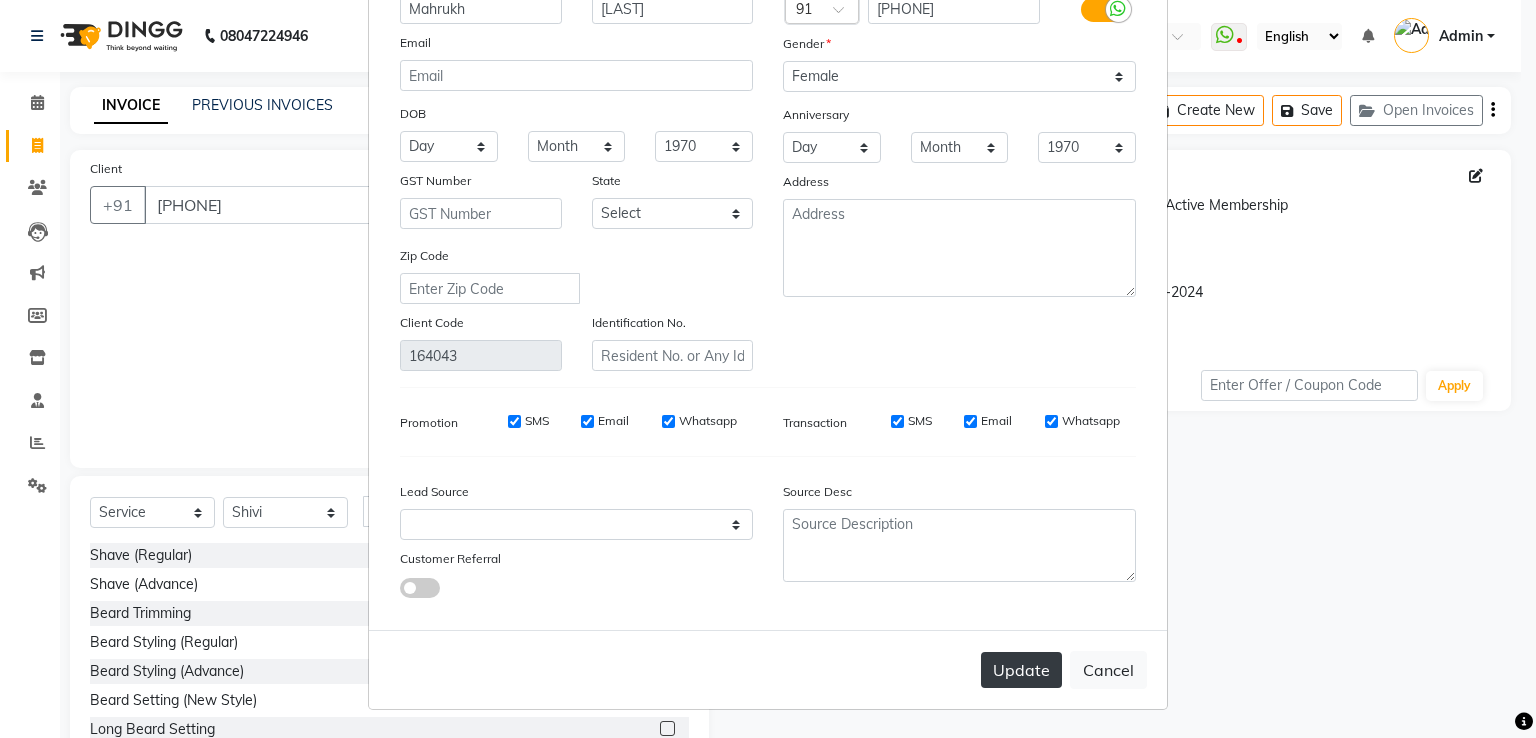 click on "Update" at bounding box center [1021, 670] 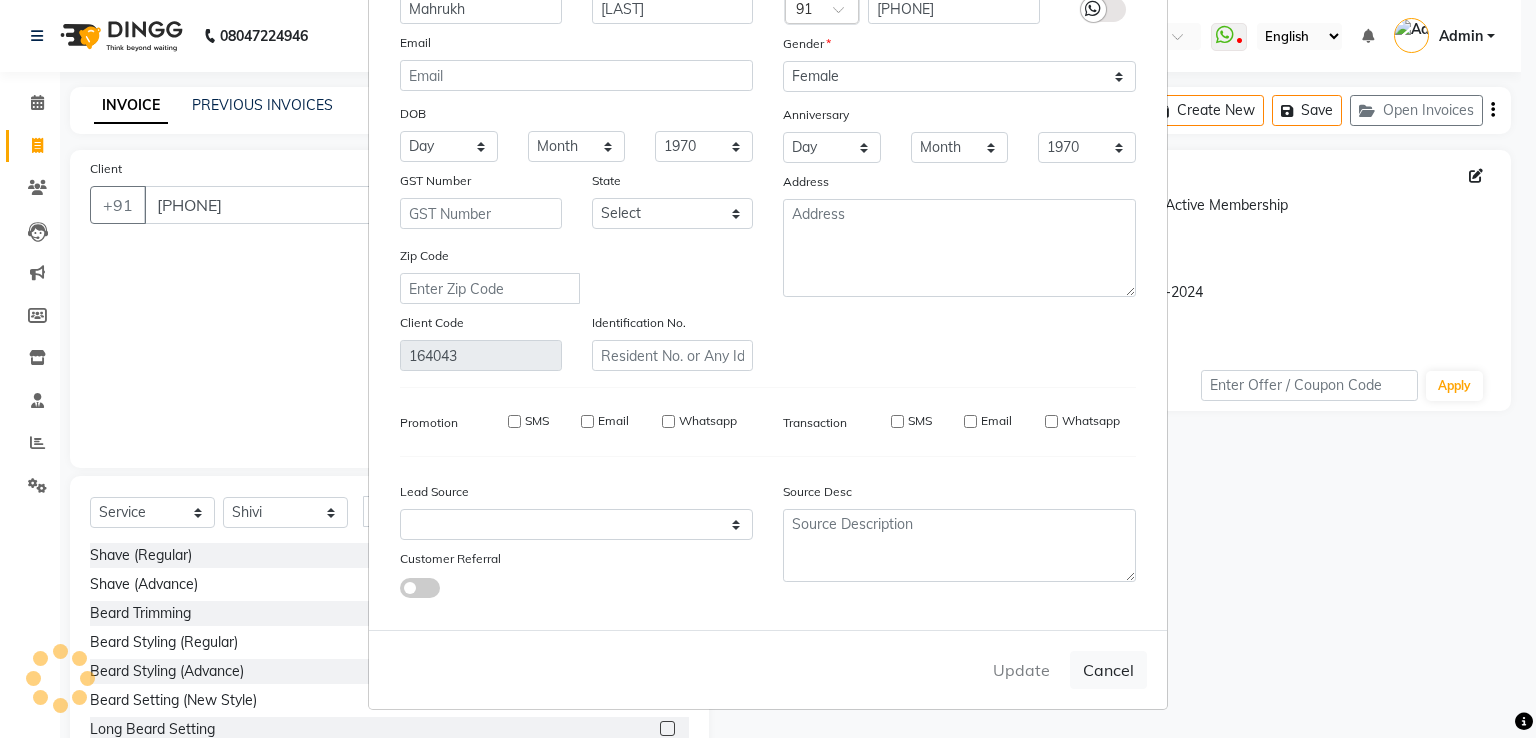 type 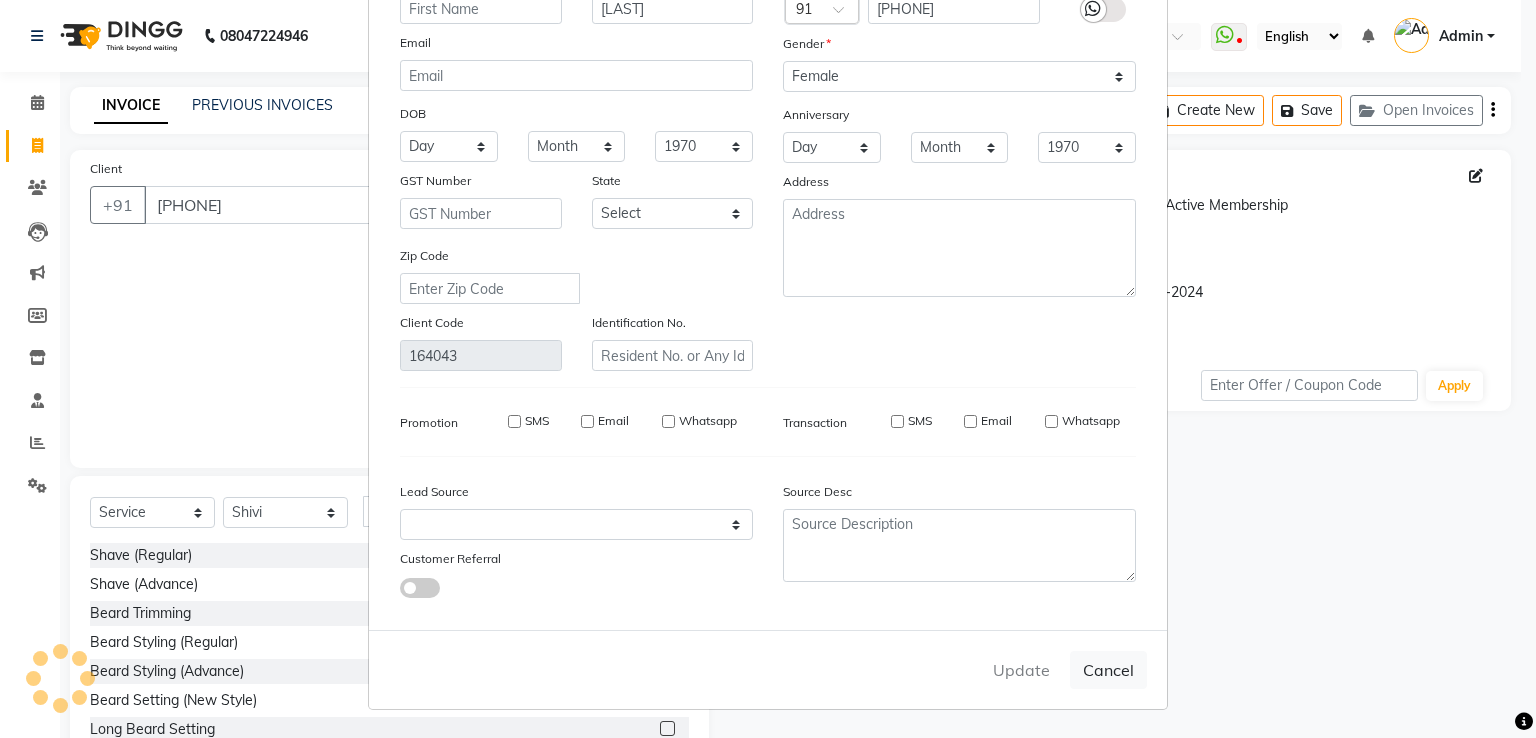 type 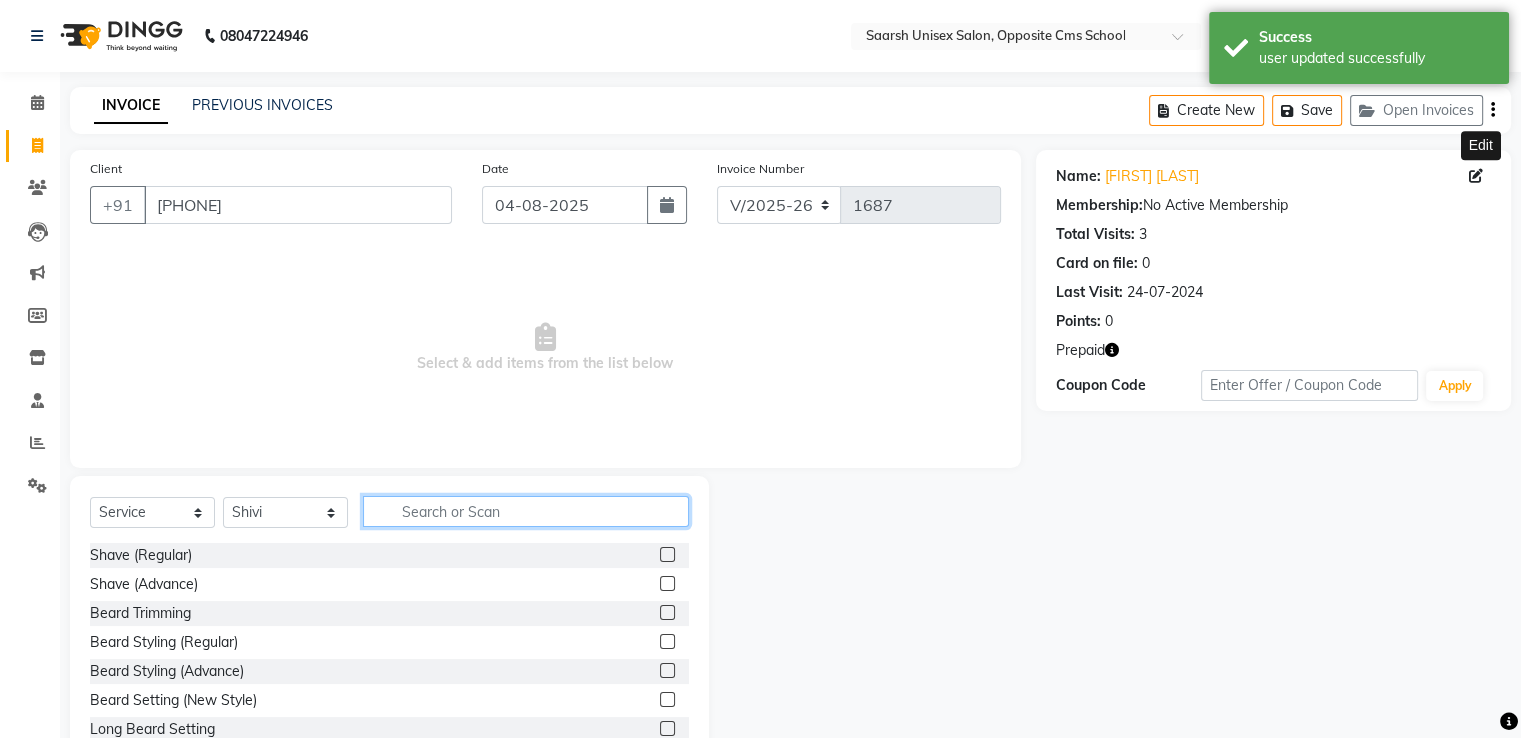 click 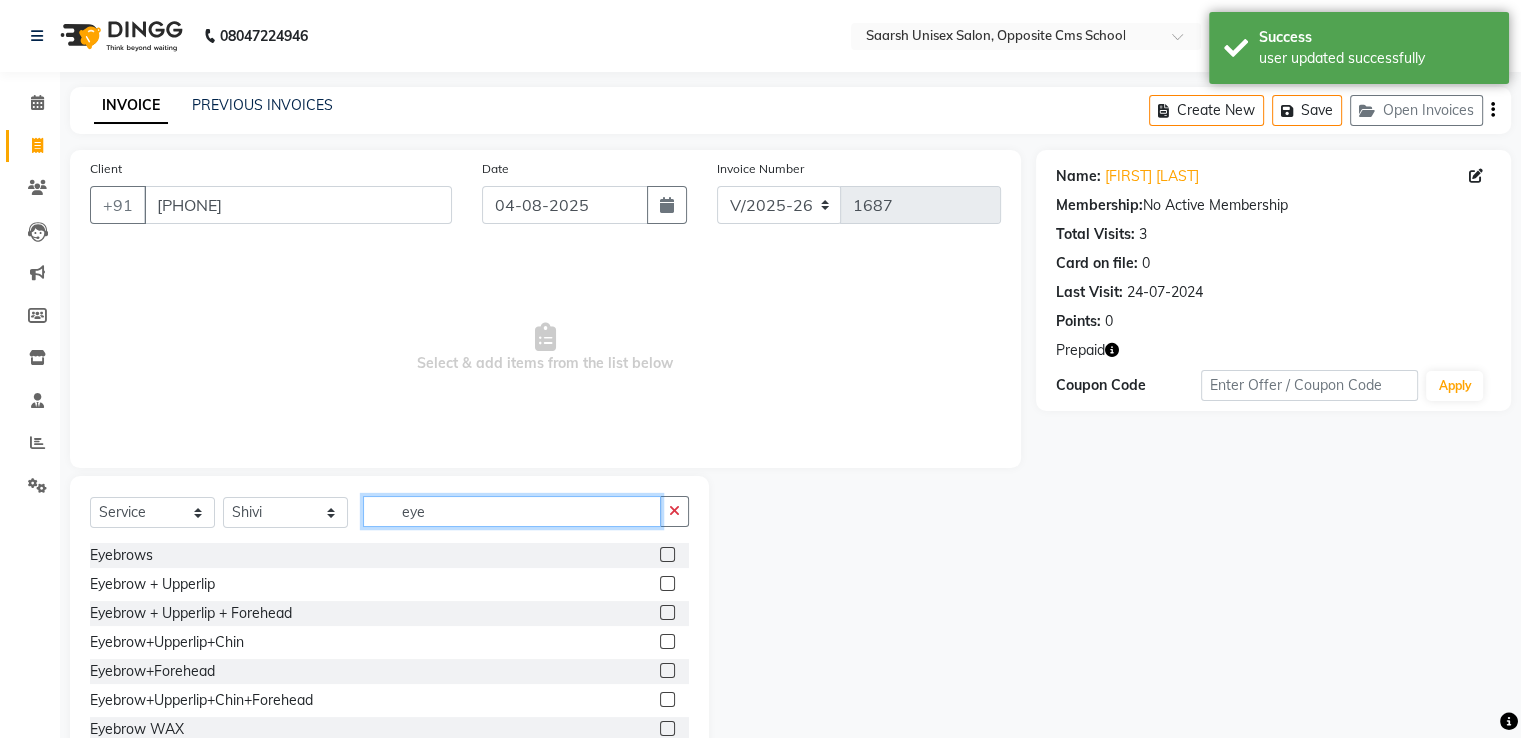 type on "eye" 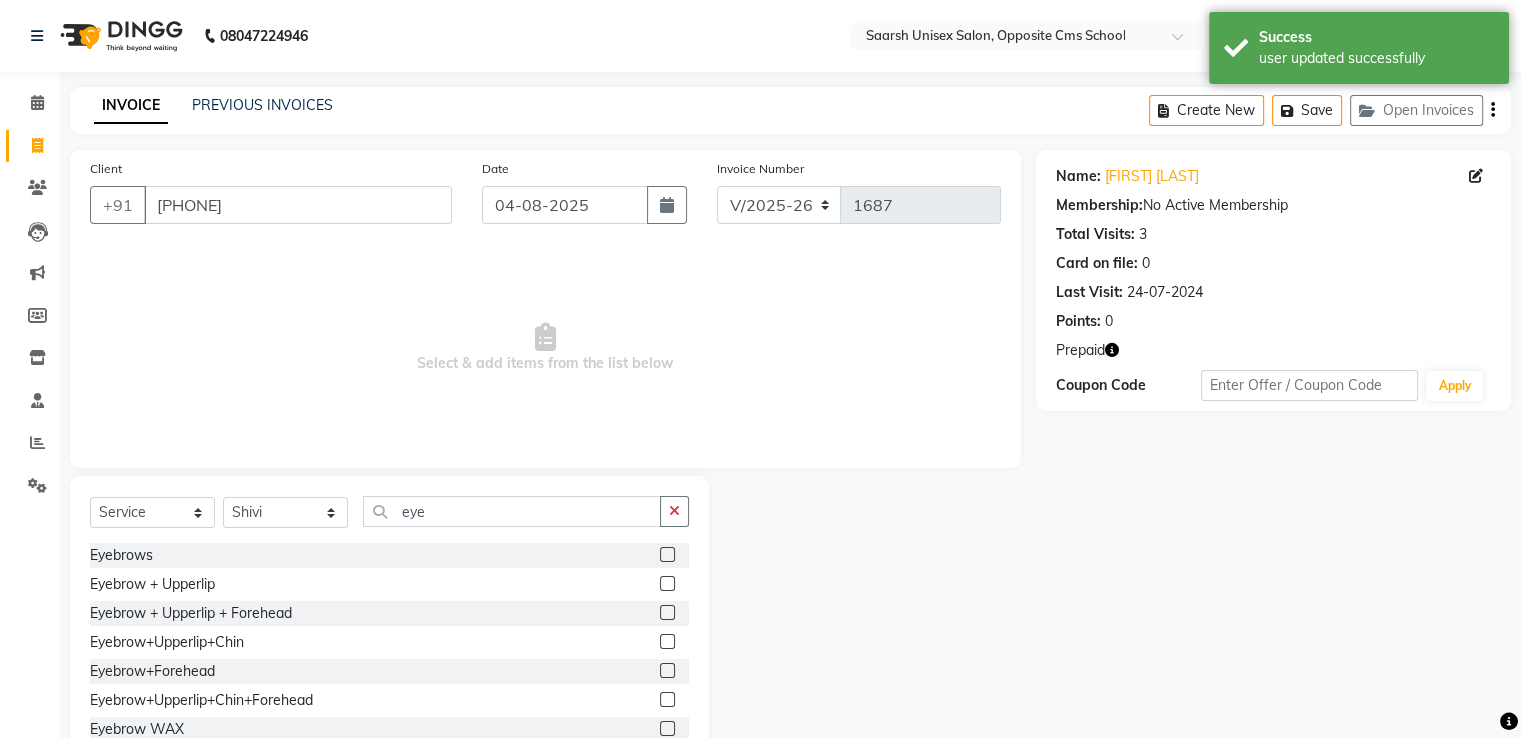 click 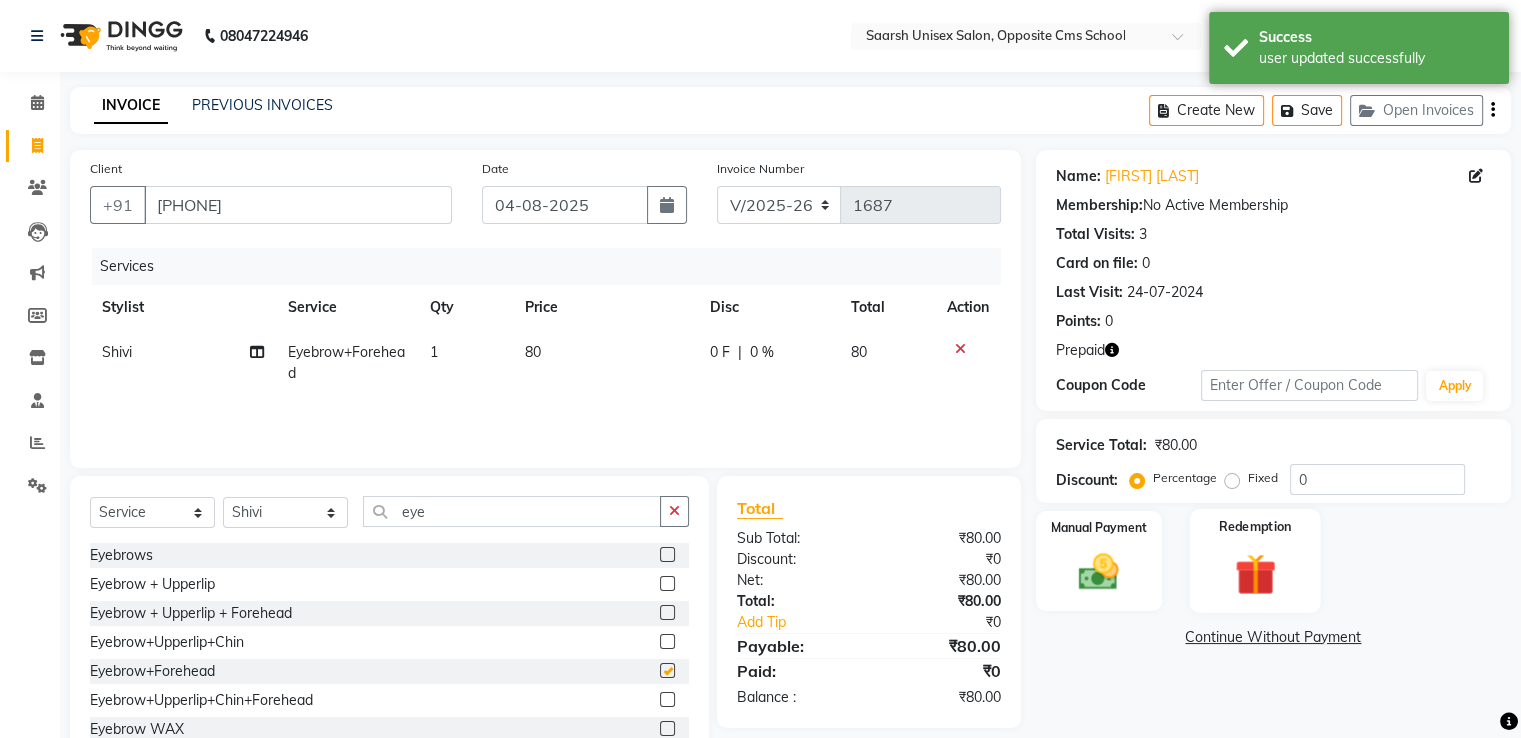 checkbox on "false" 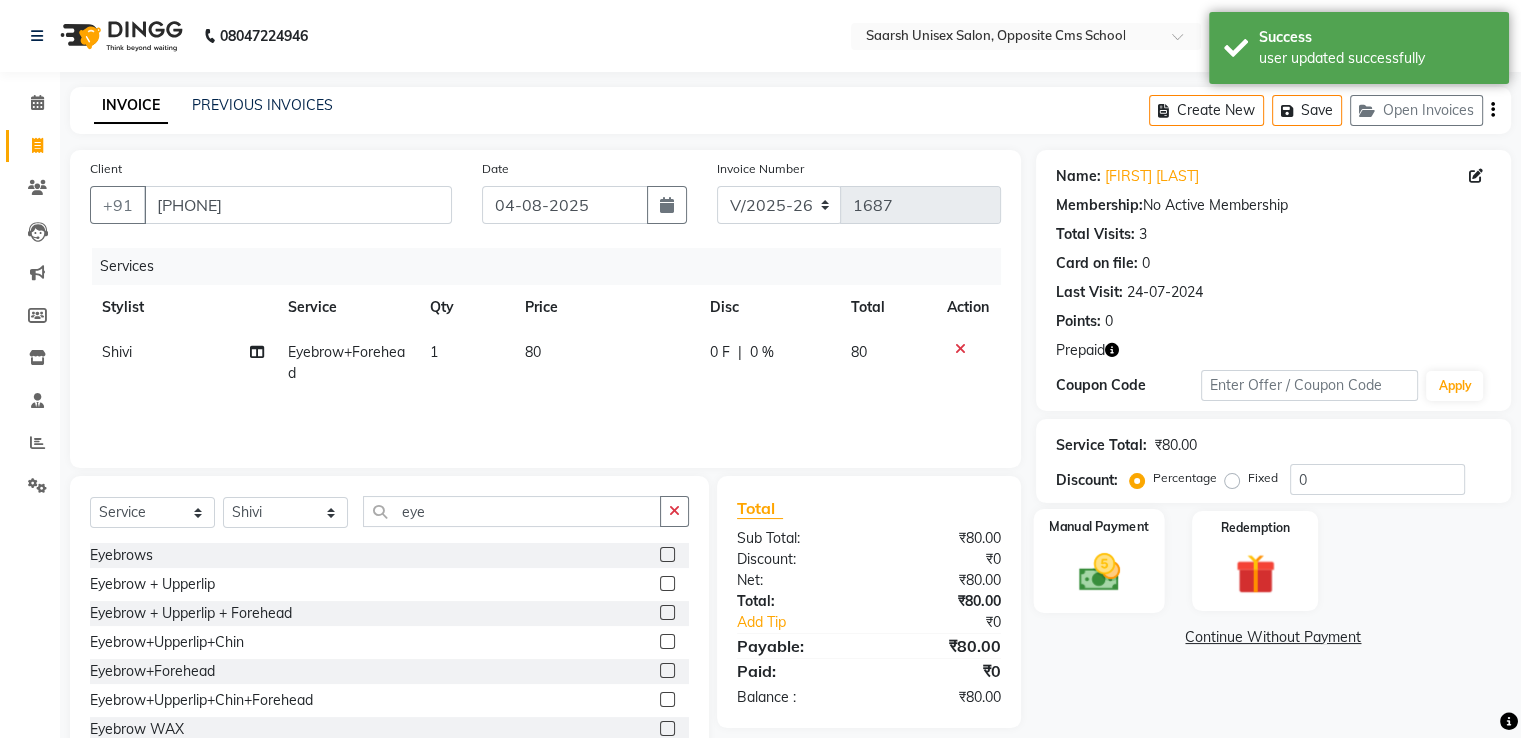 click 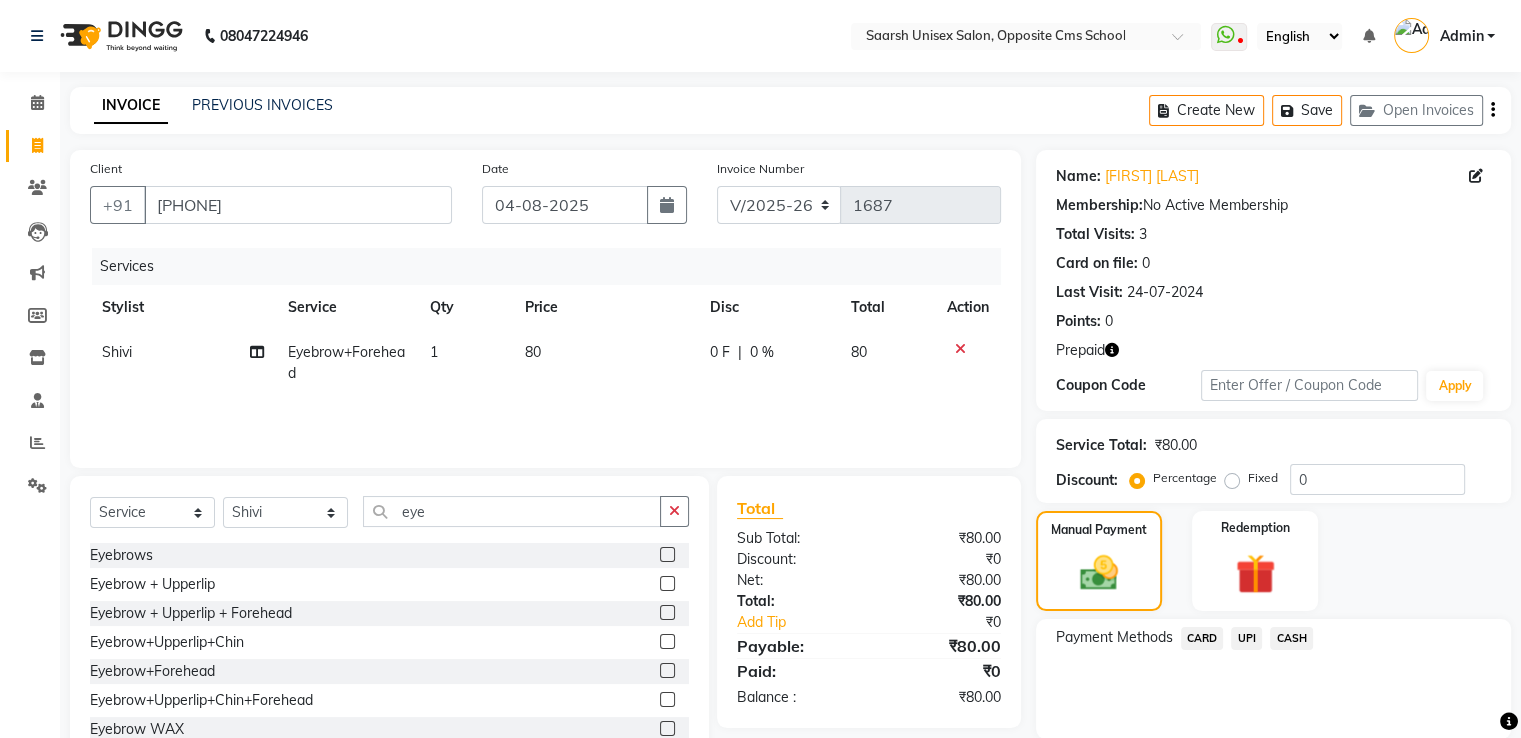 click on "UPI" 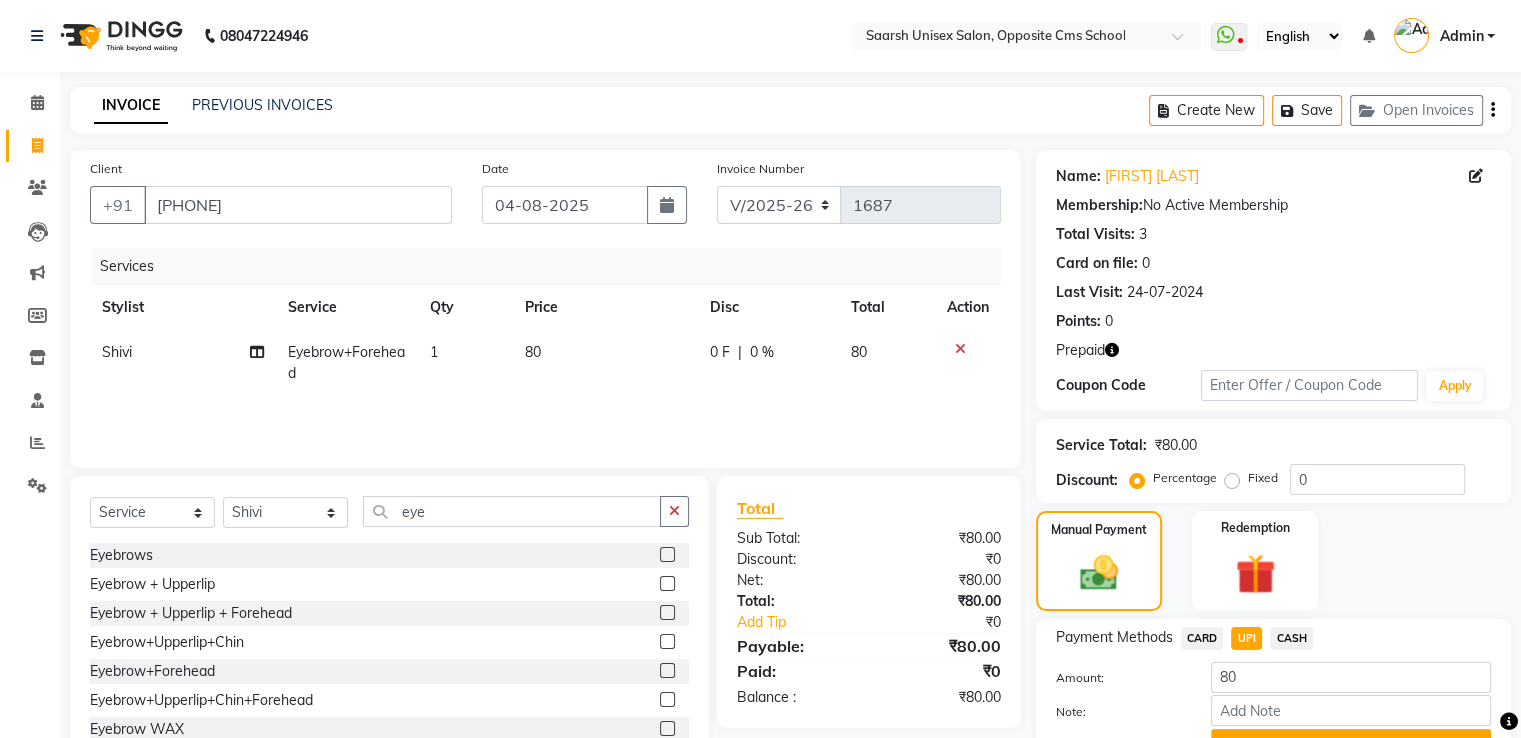 scroll, scrollTop: 102, scrollLeft: 0, axis: vertical 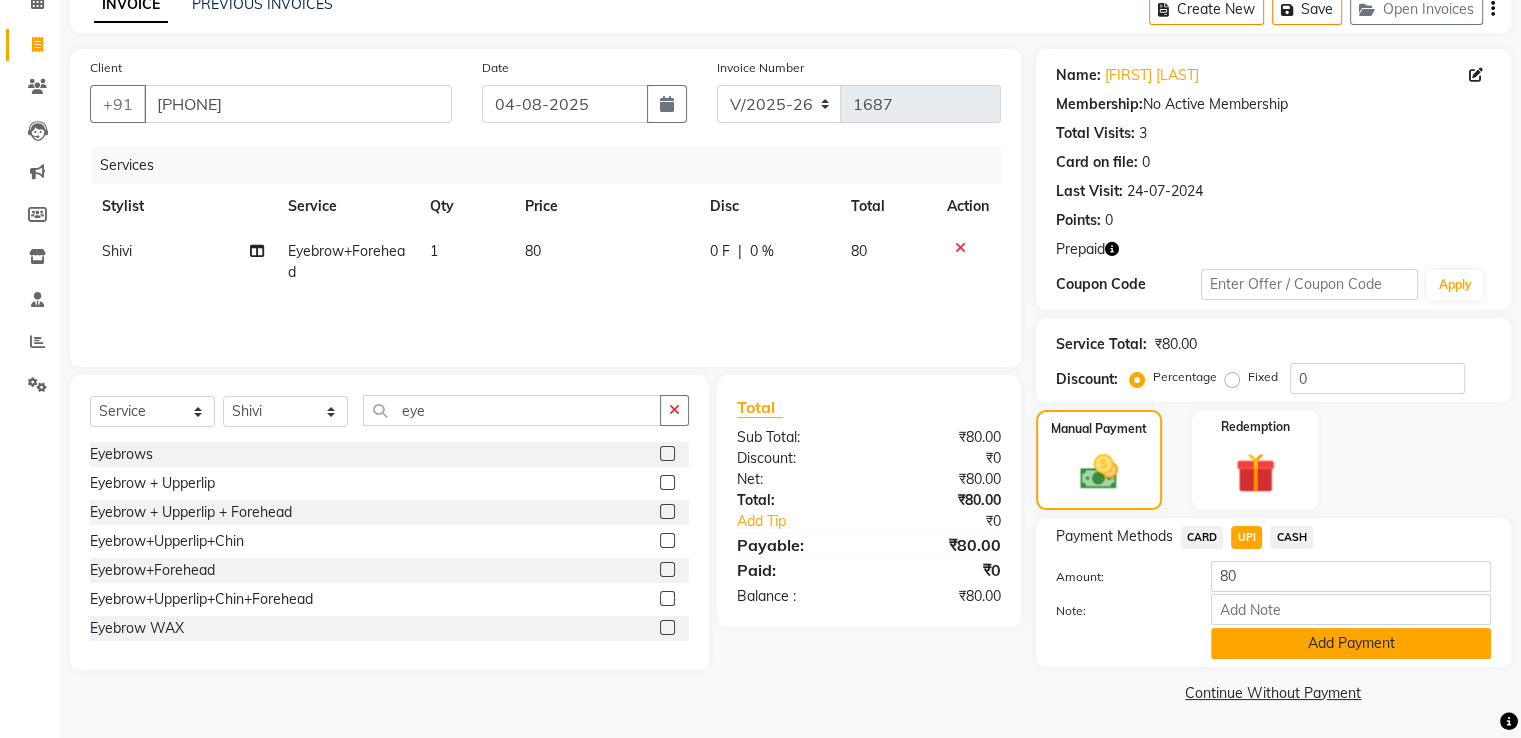 click on "Add Payment" 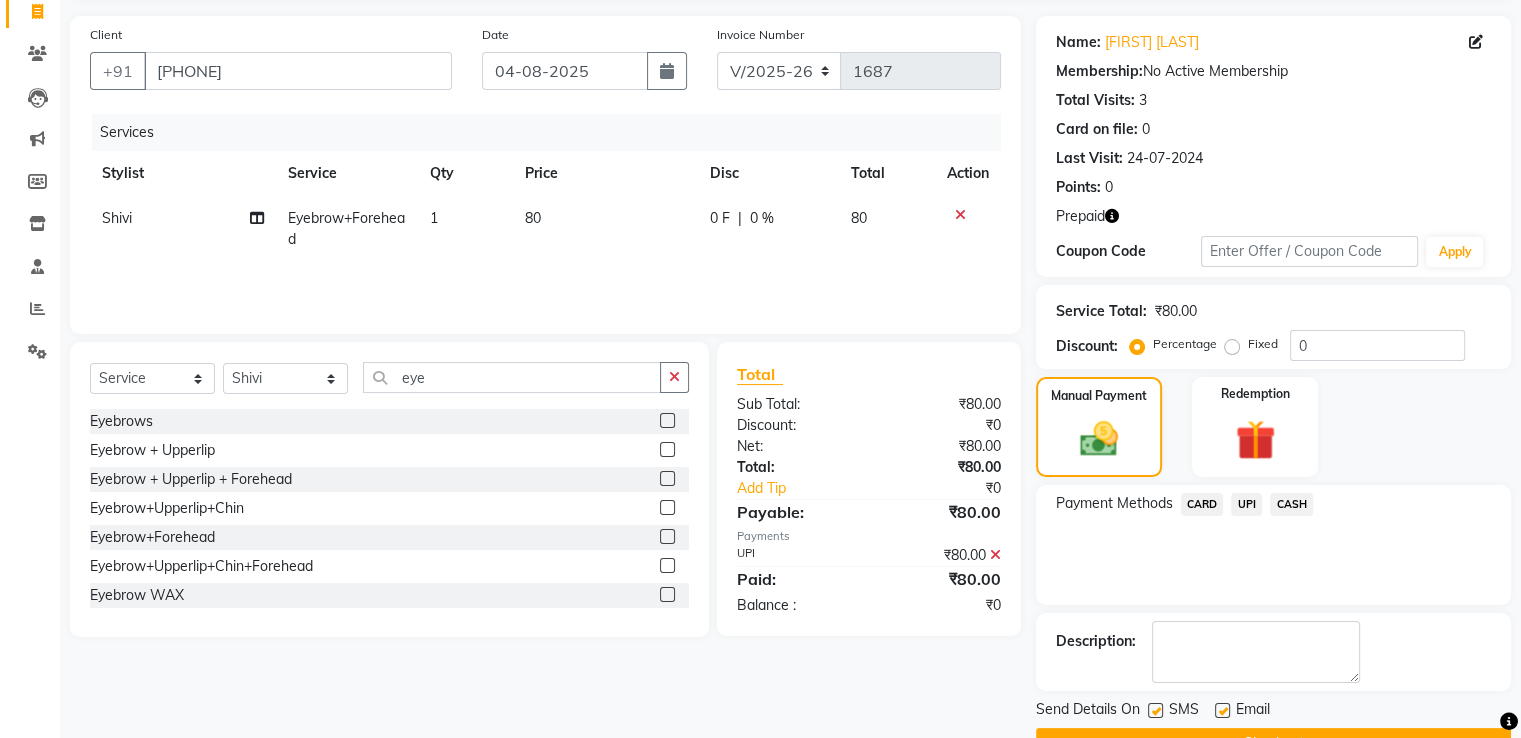 scroll, scrollTop: 184, scrollLeft: 0, axis: vertical 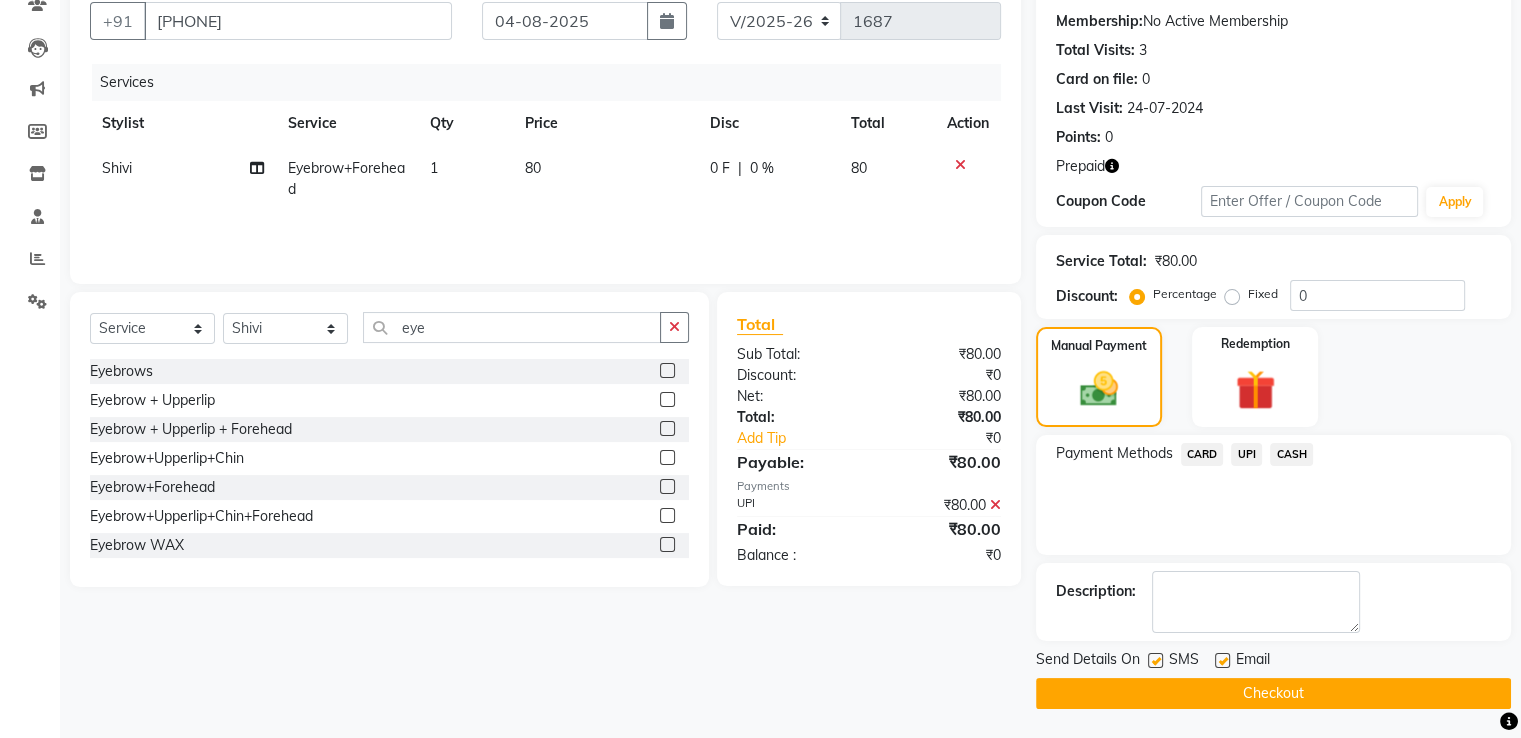click on "Checkout" 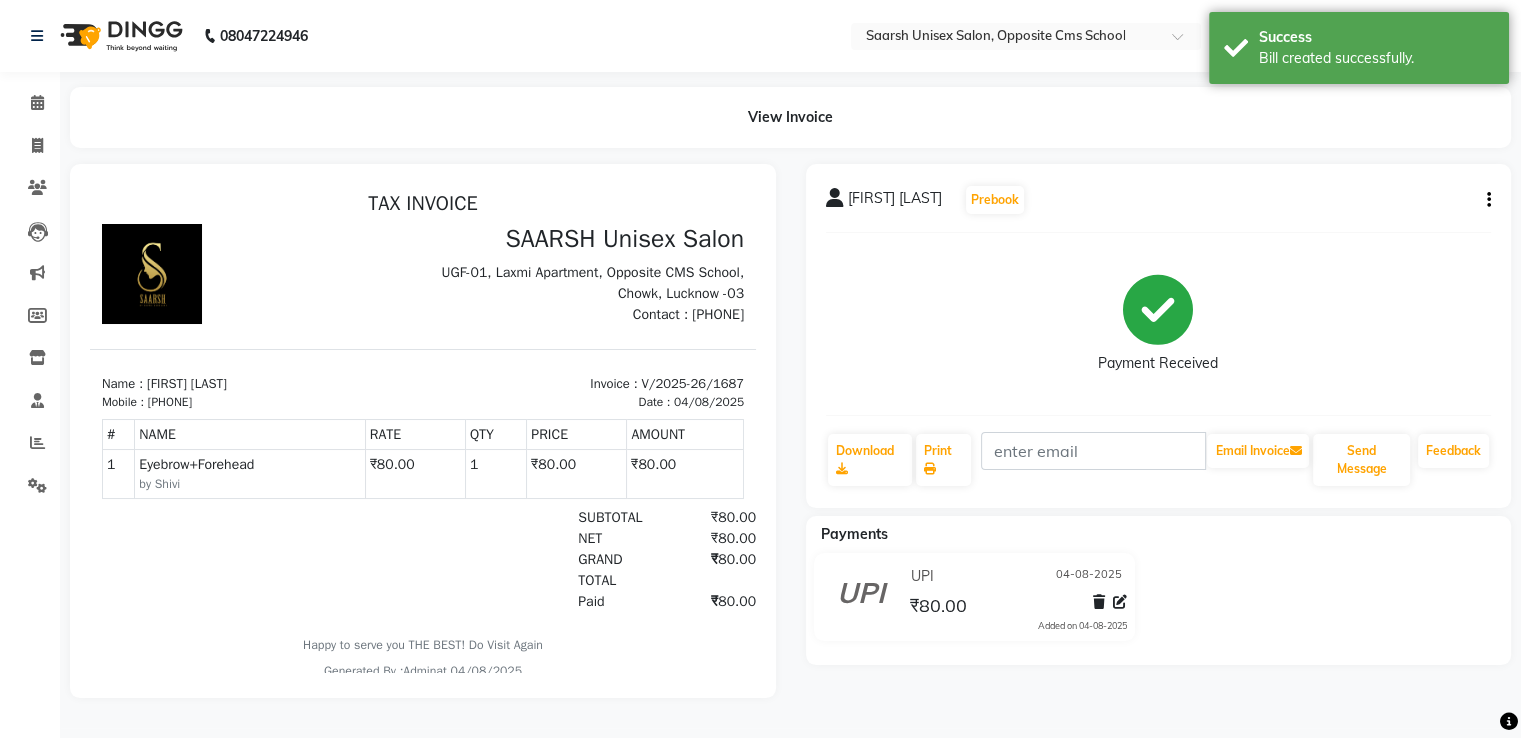 scroll, scrollTop: 0, scrollLeft: 0, axis: both 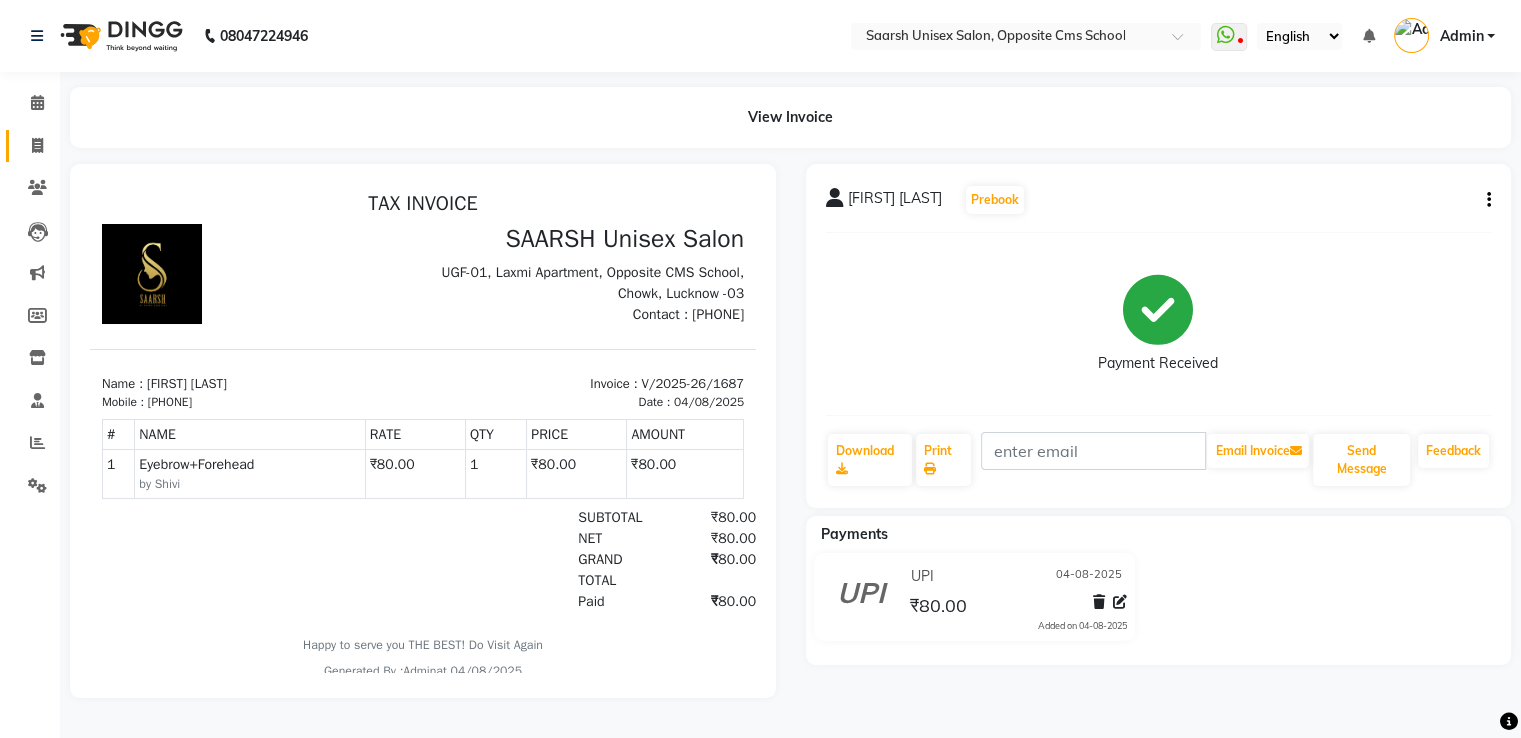 click on "Invoice" 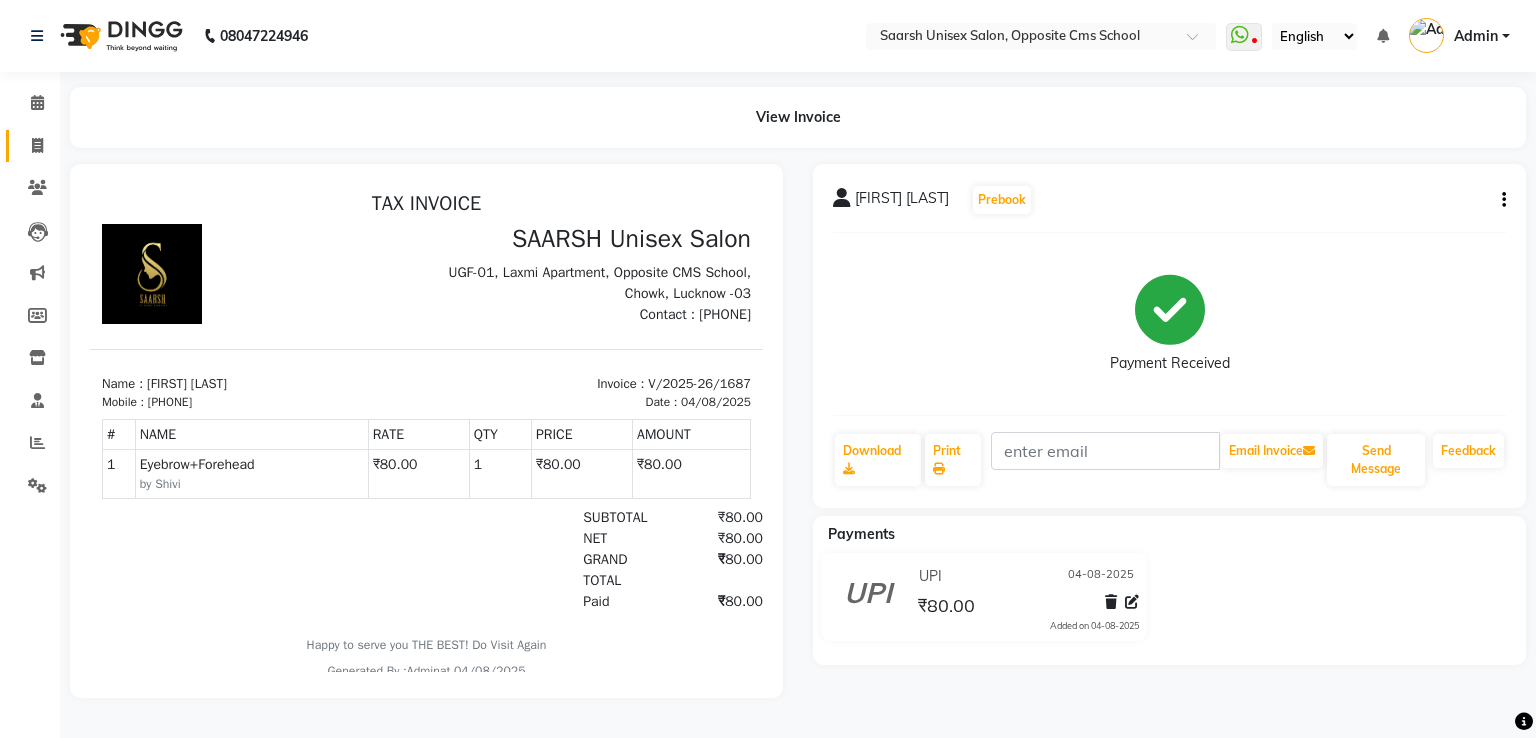 select on "service" 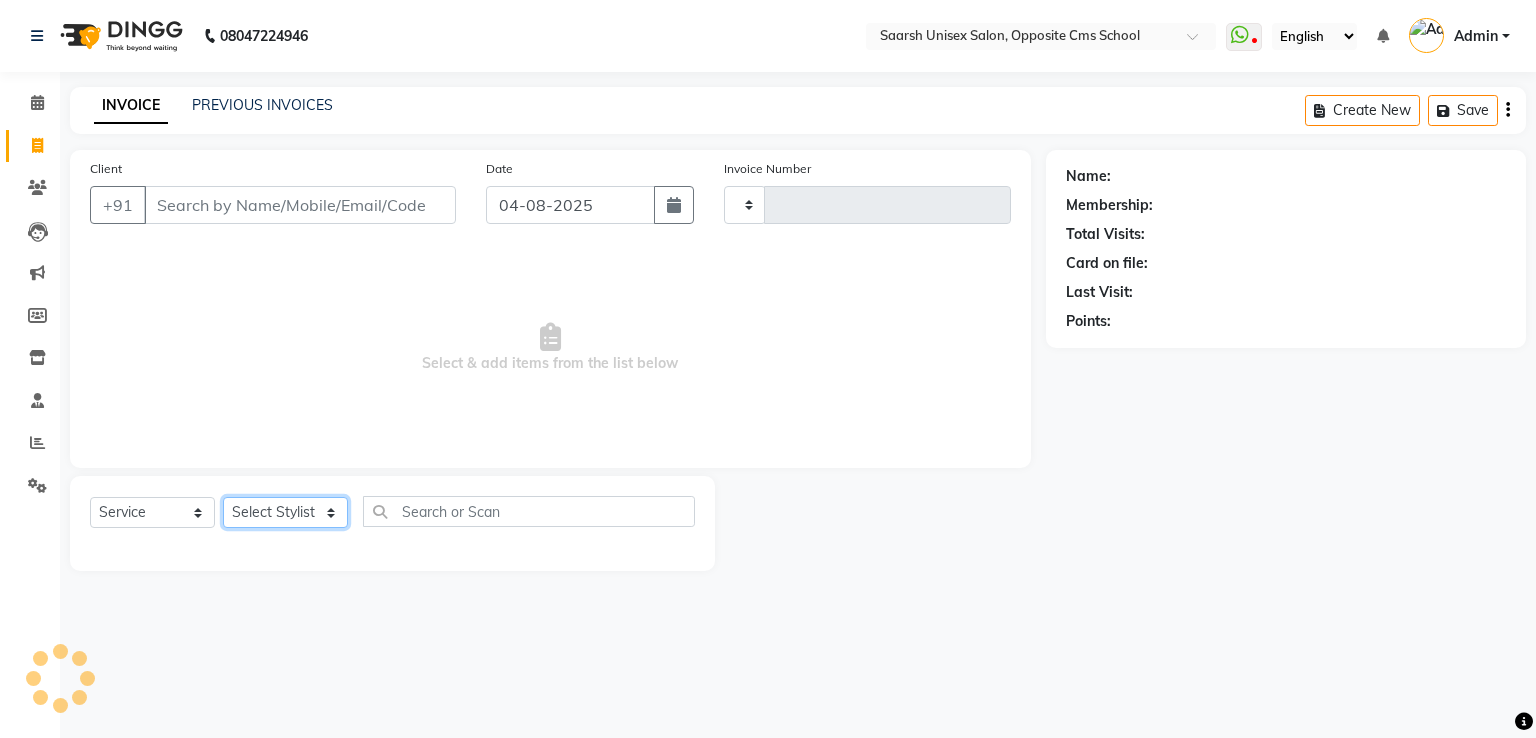 type on "1688" 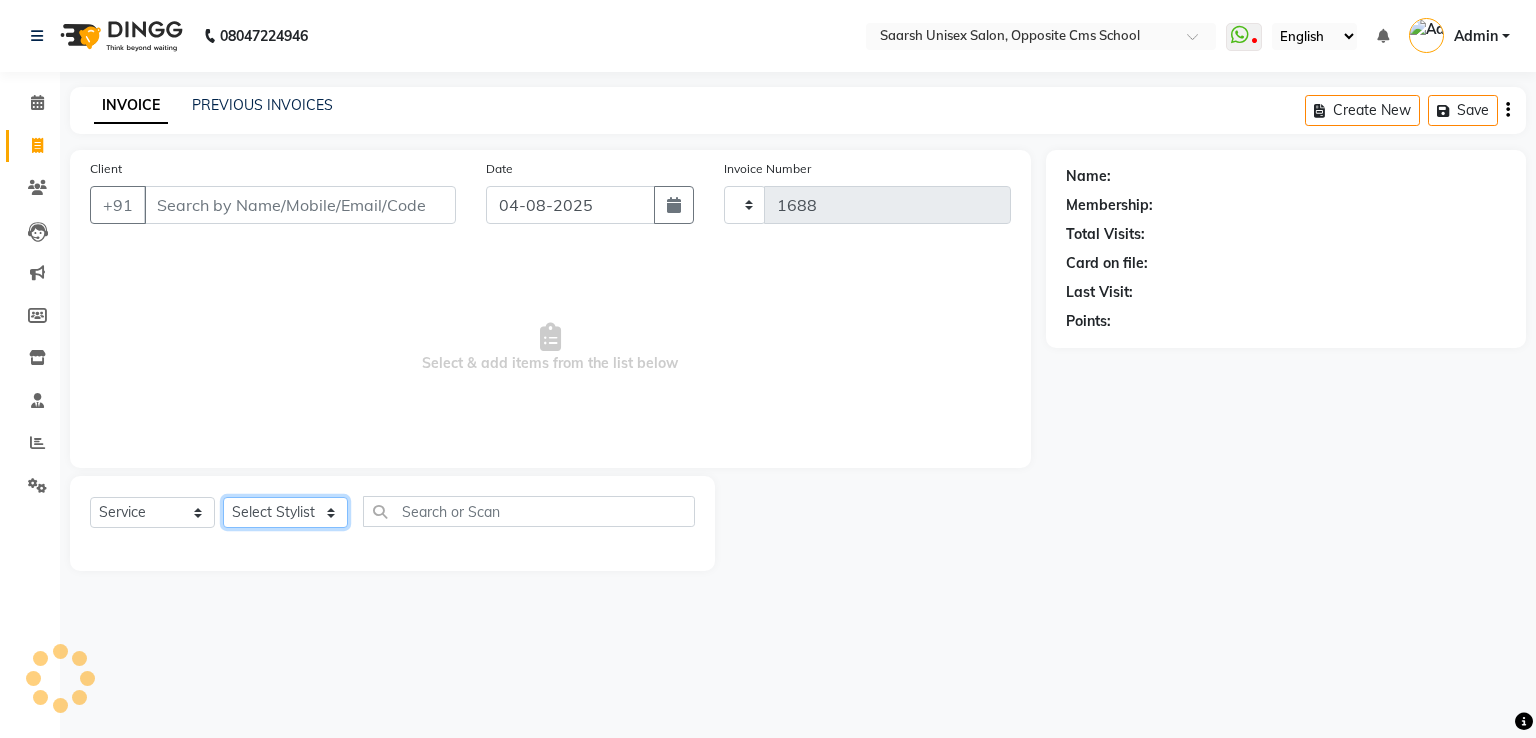 click on "Select Stylist" 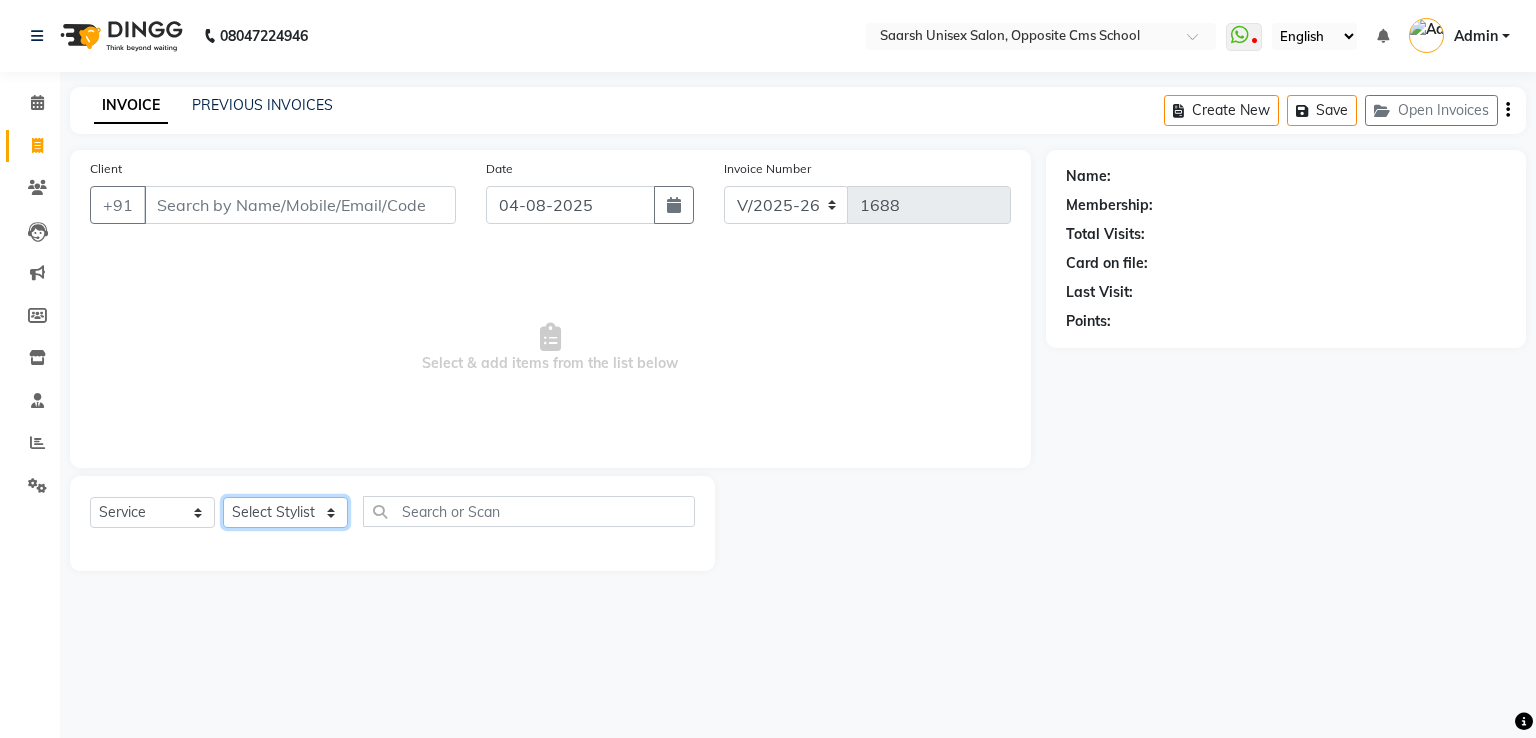 select on "20641" 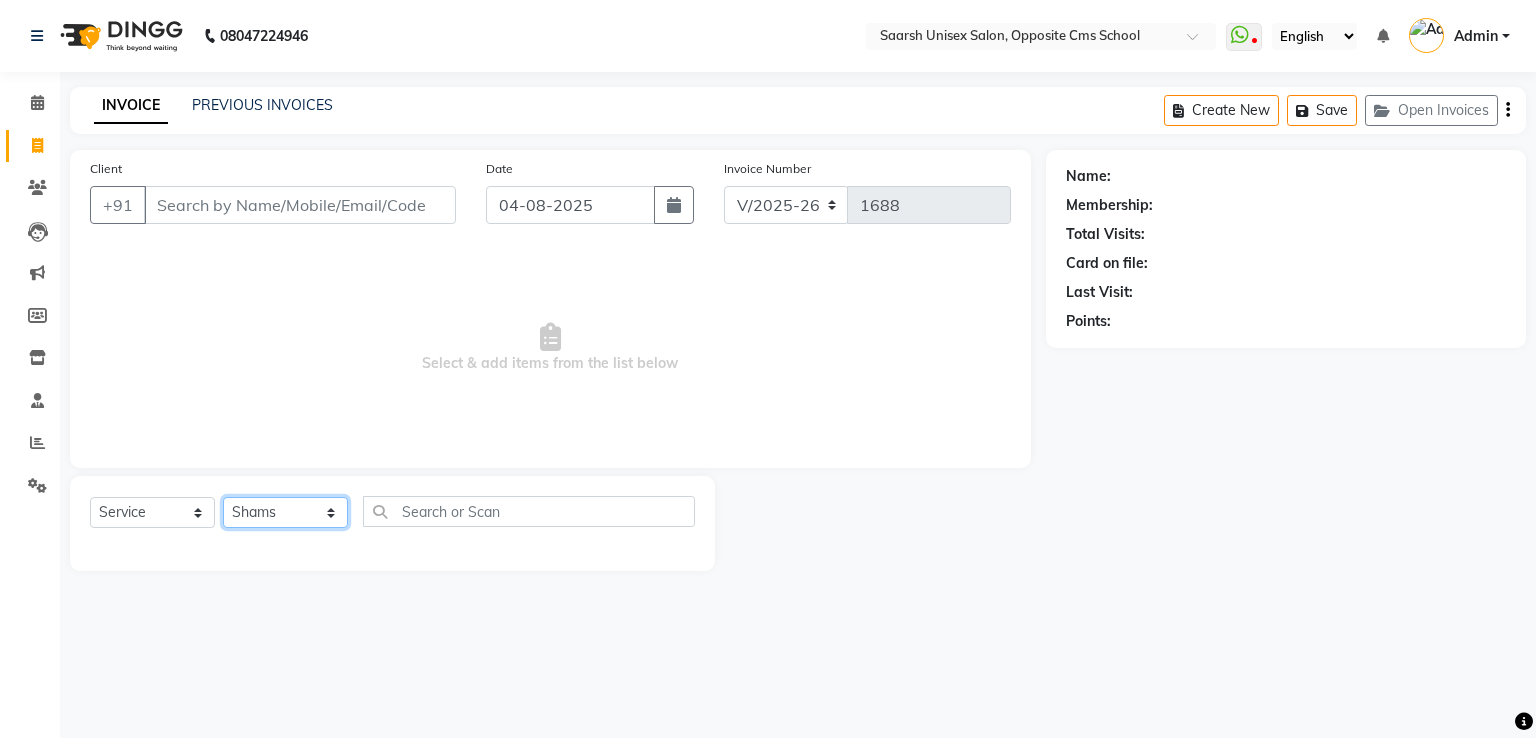 click on "Select Stylist Bablu Dinesh Pal Front Desk Rehan Sadhna Sapna Shams Shivani Shivi Utkarsh Saraswat" 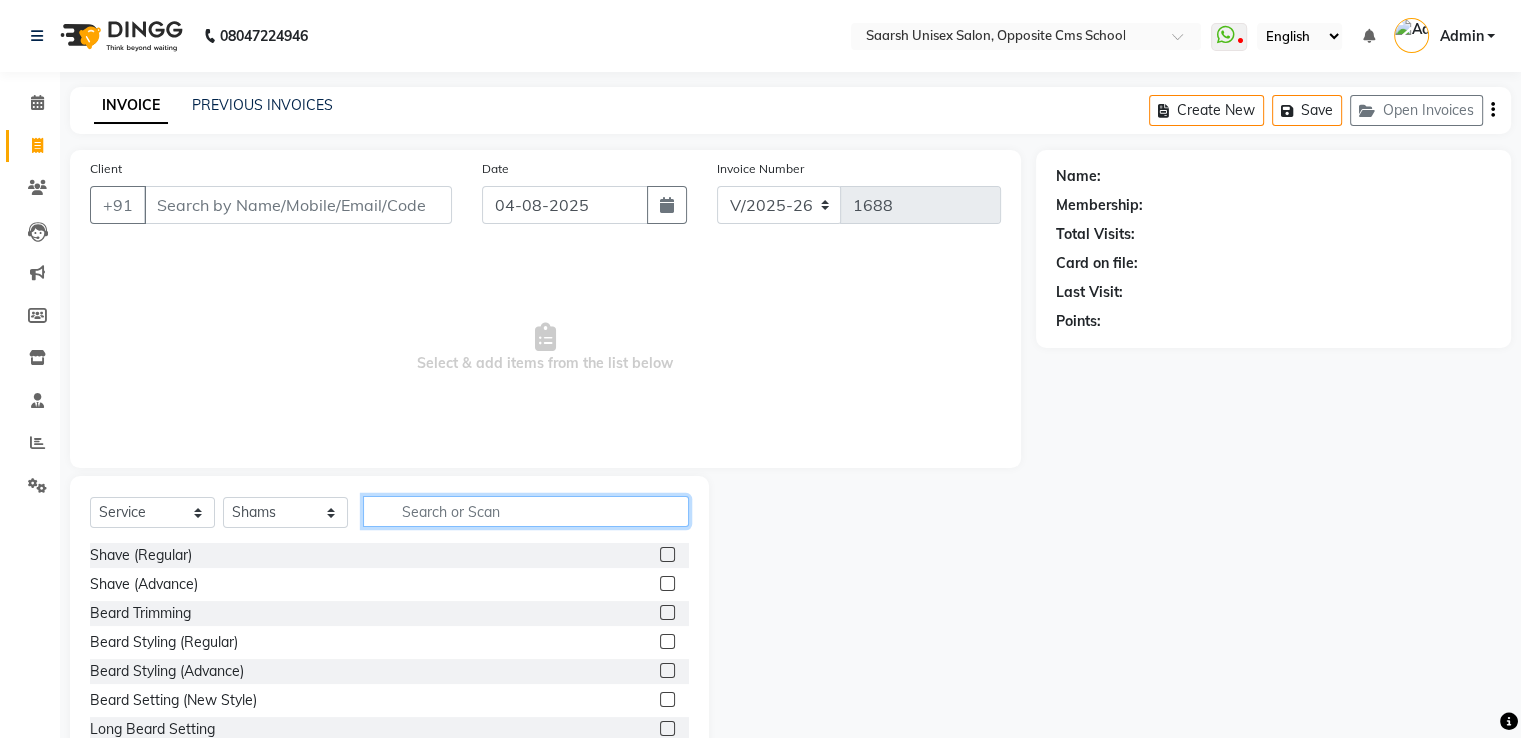 click 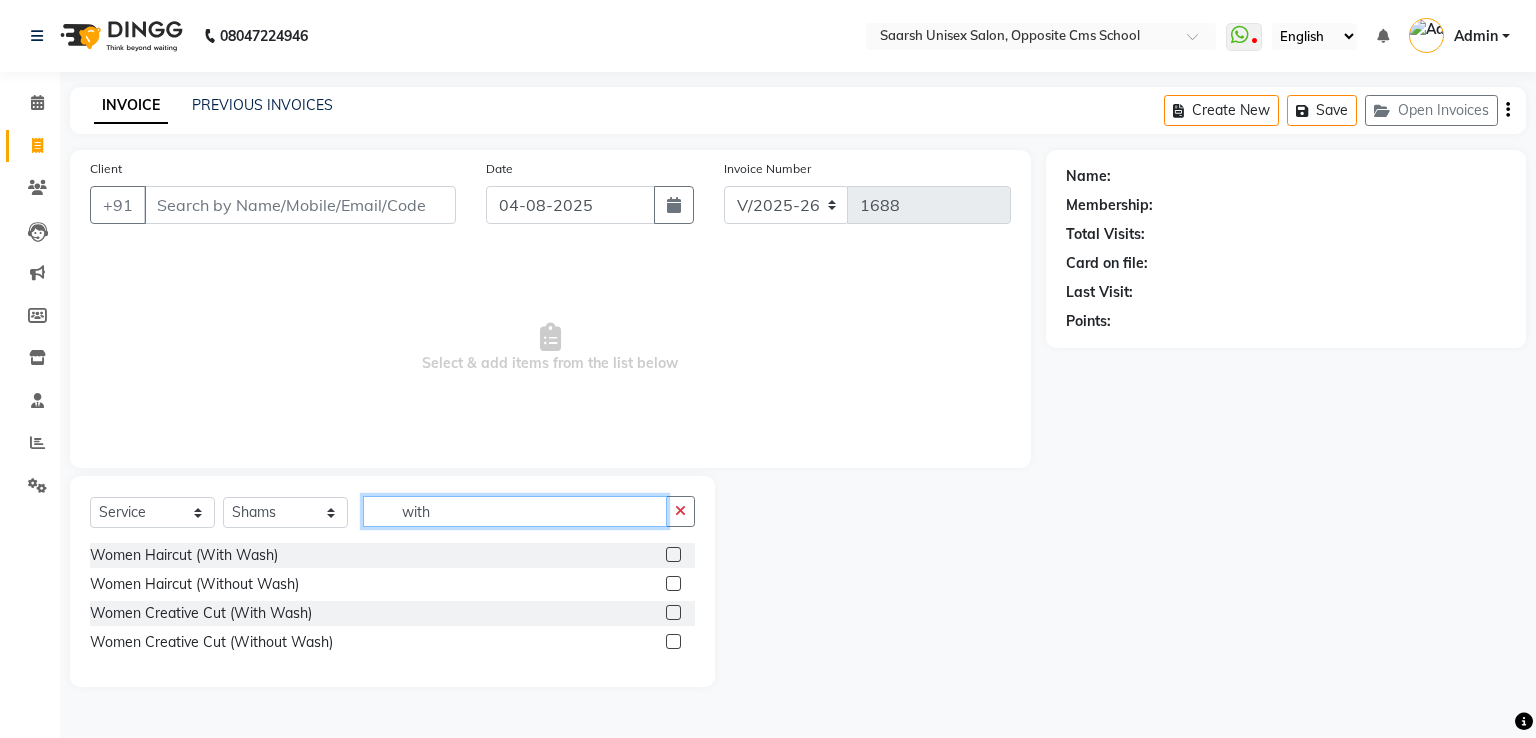 type on "with" 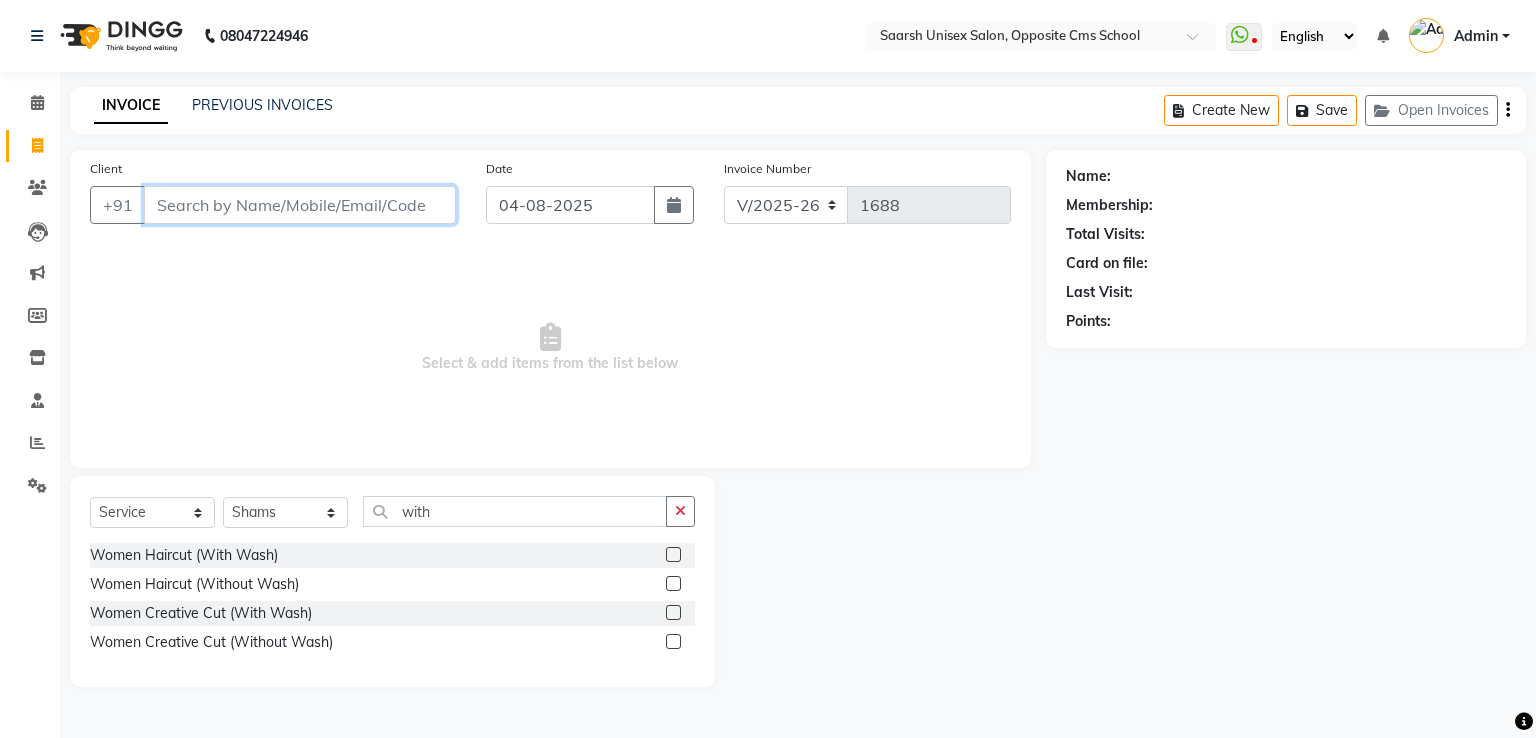 click on "Client" at bounding box center (300, 205) 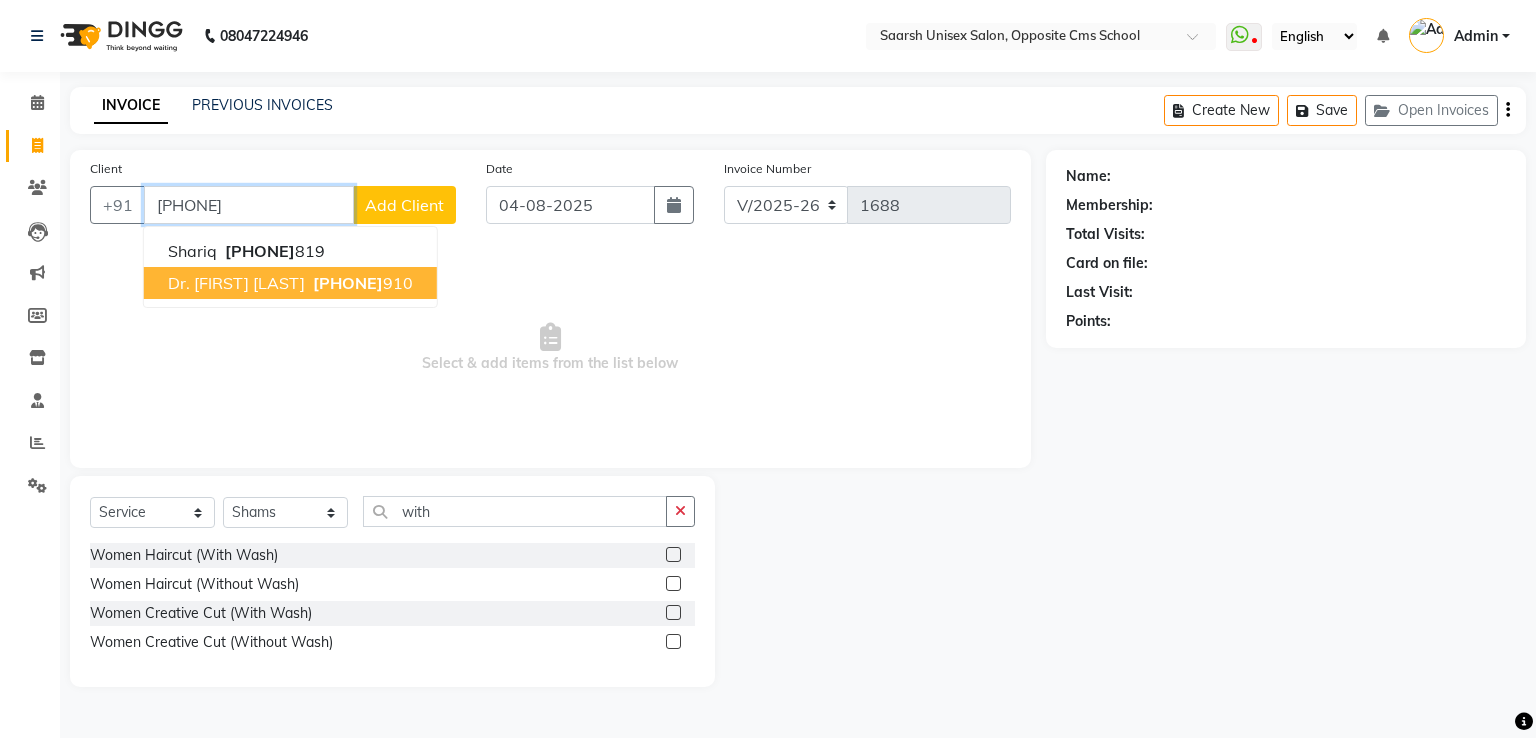 click on "Dr. [FIRST] [LAST]   [PHONE]" at bounding box center (290, 283) 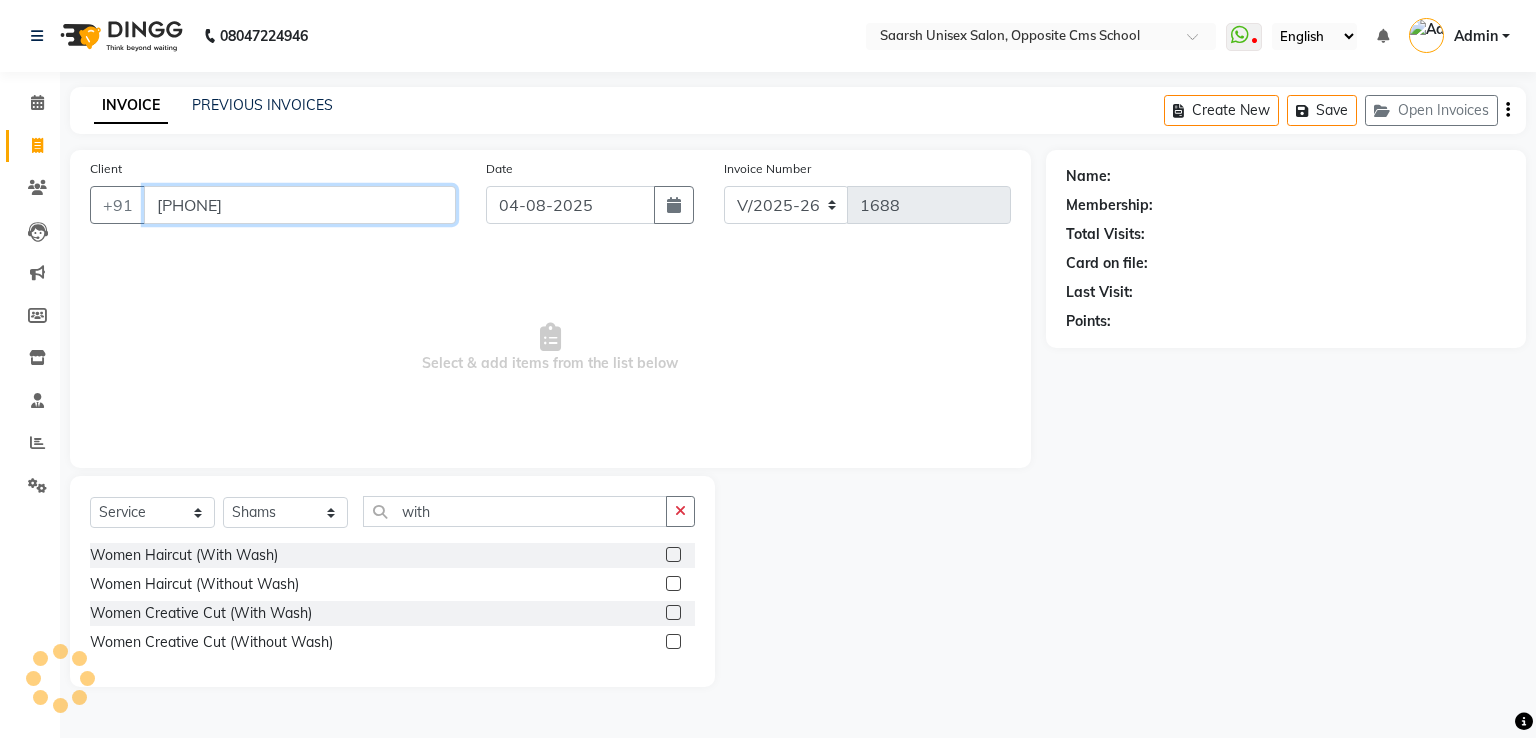 type on "[PHONE]" 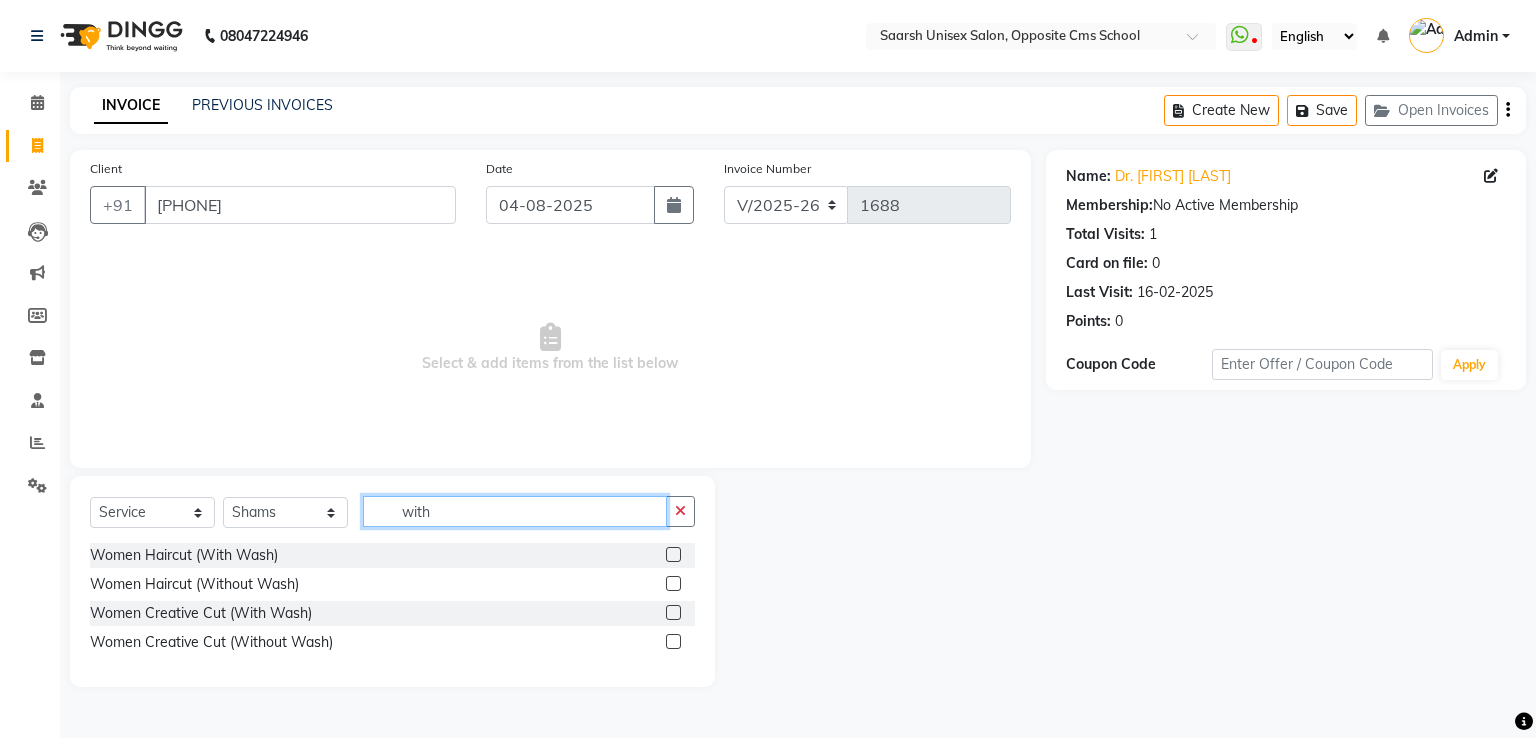 click on "with" 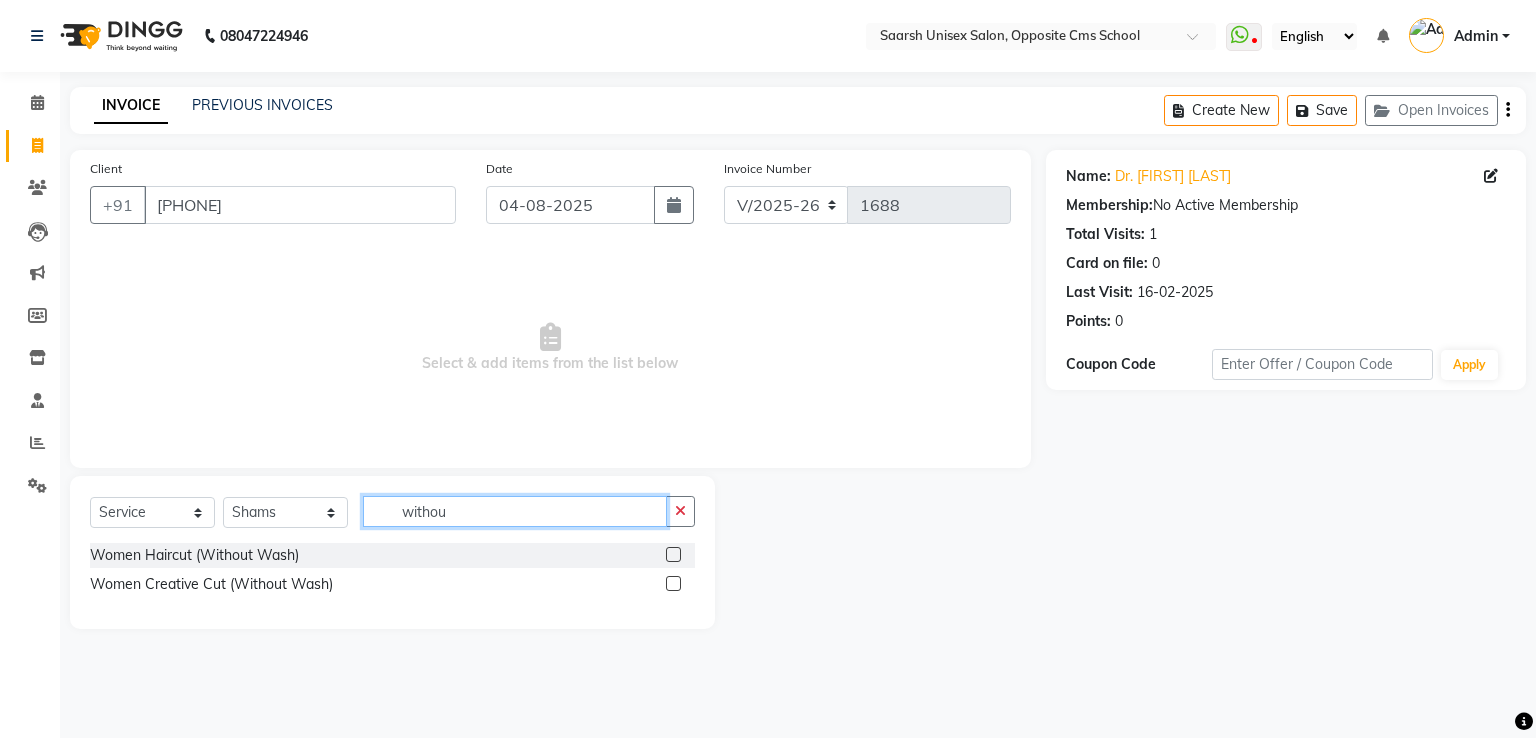type on "withou" 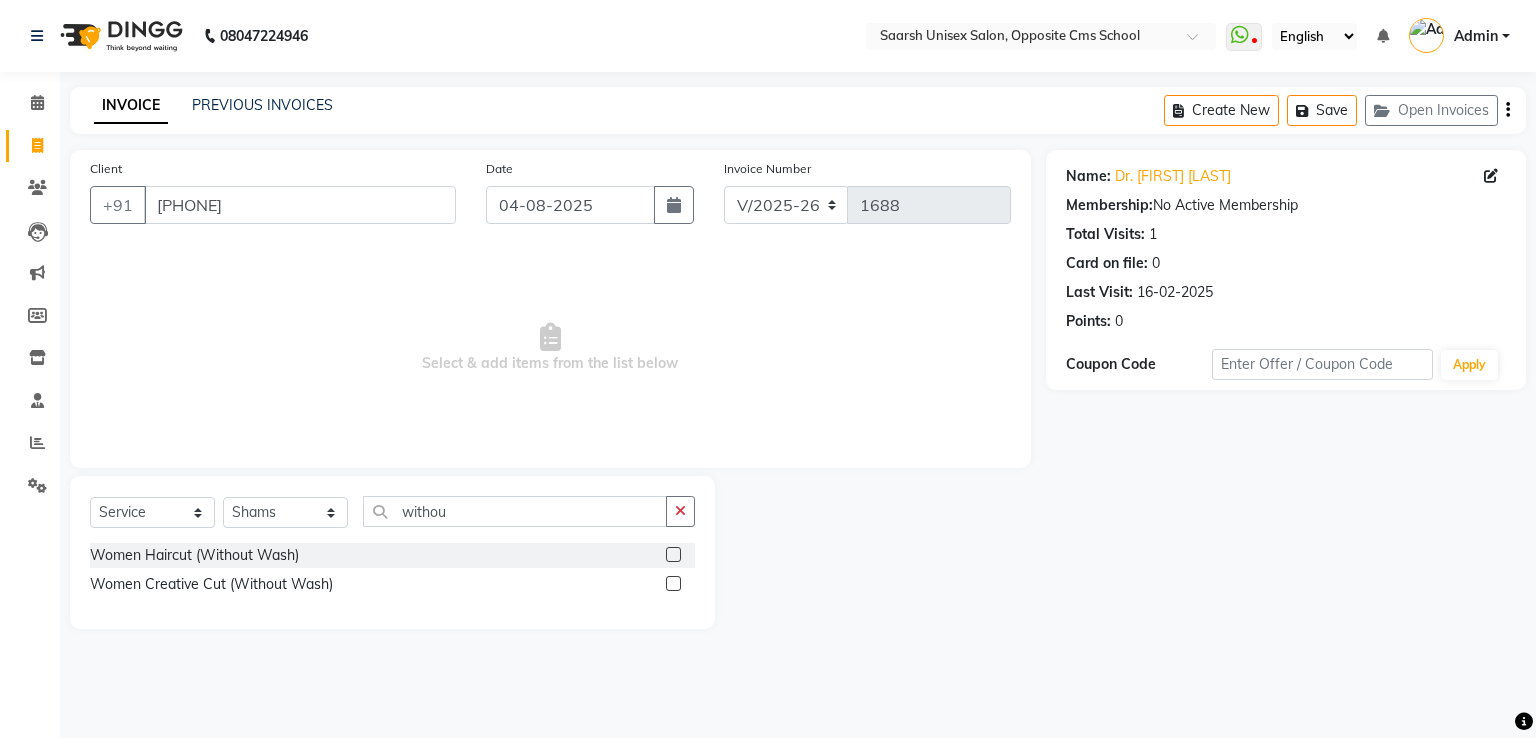 click 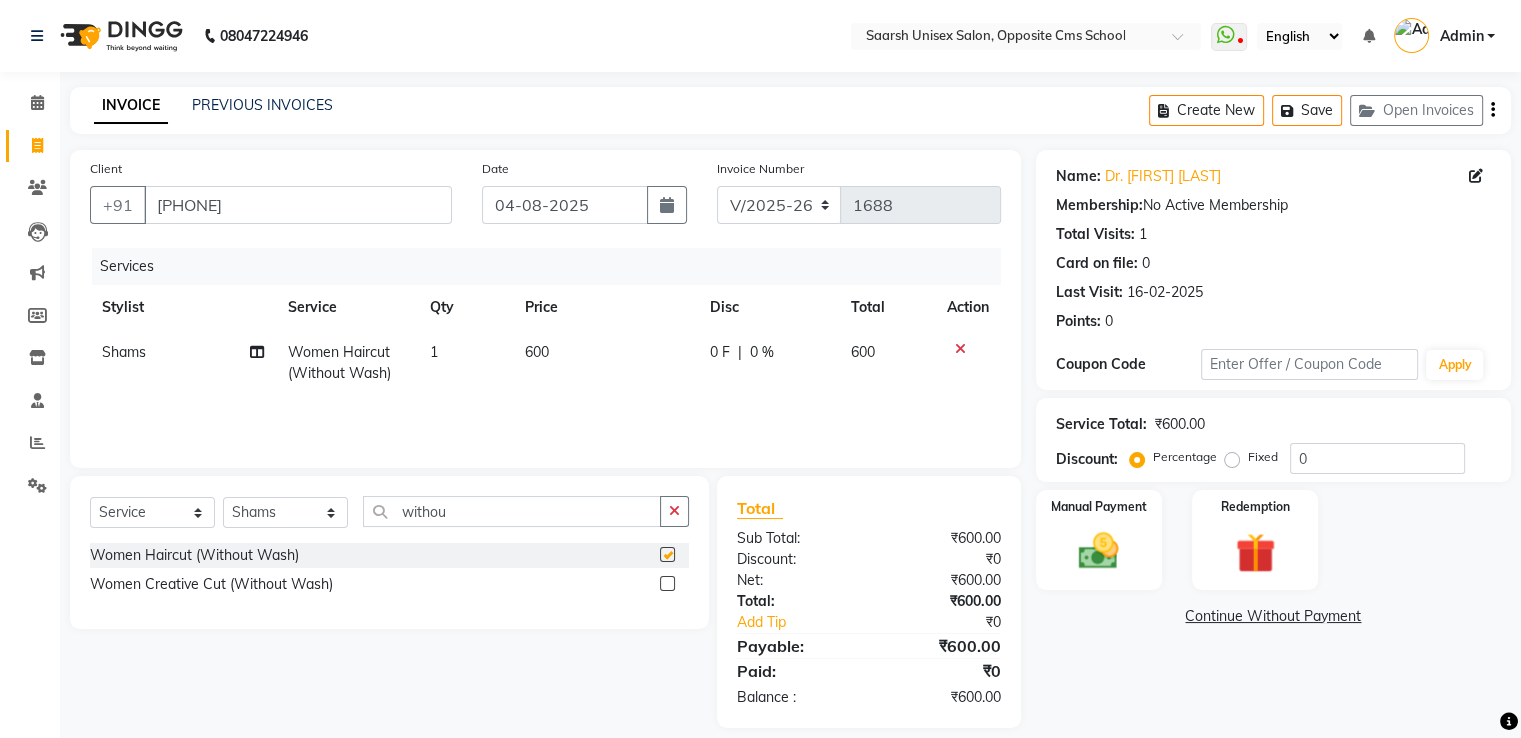 checkbox on "false" 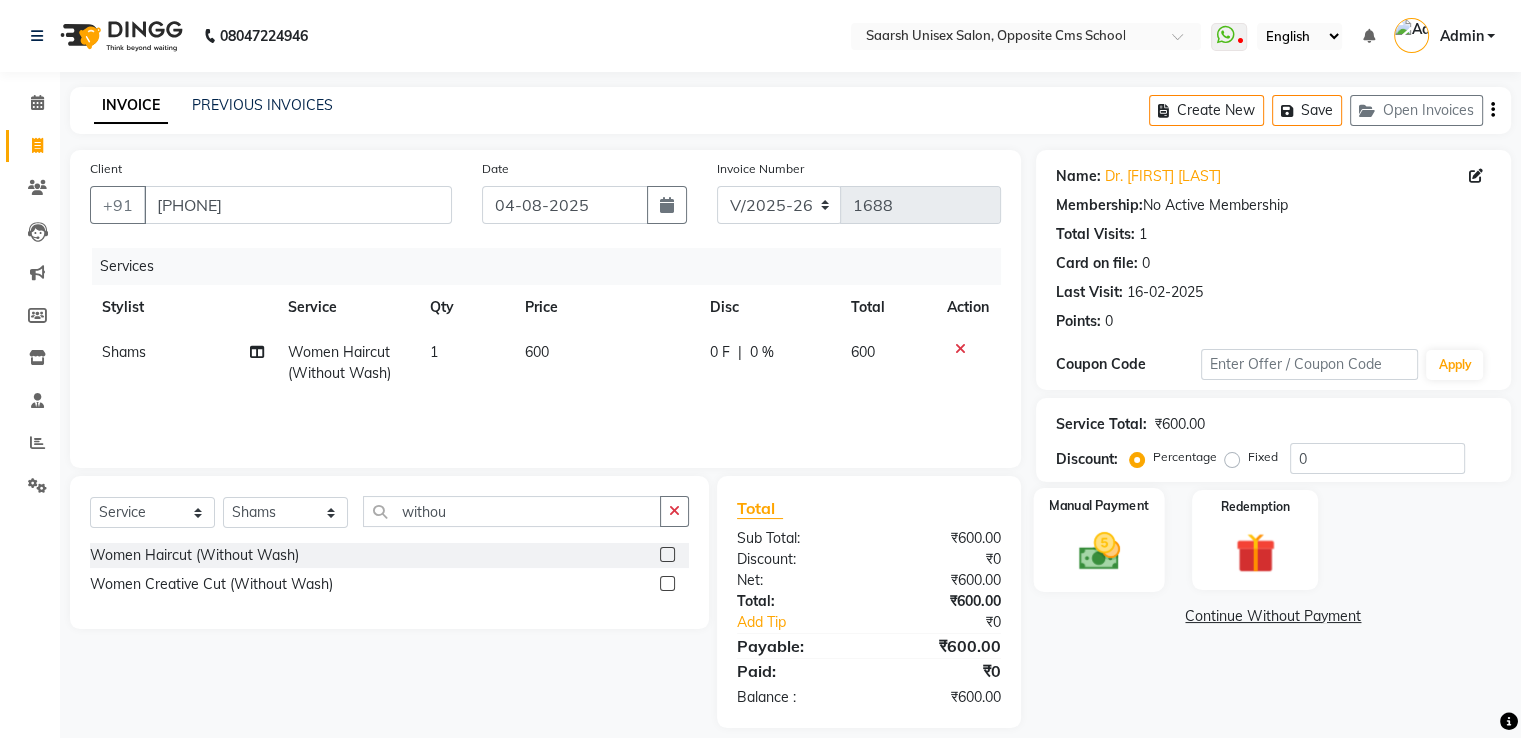 click on "Manual Payment" 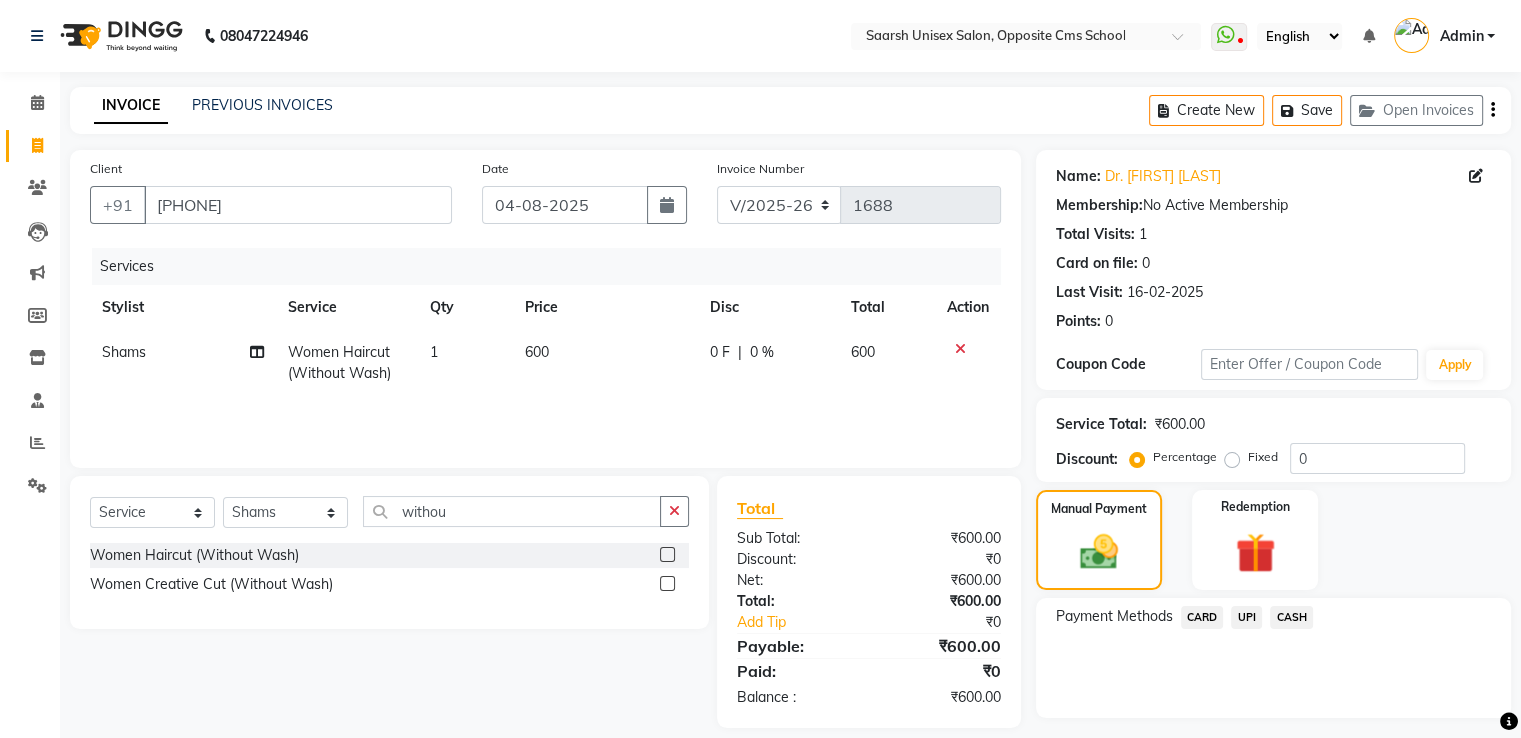 click on "CASH" 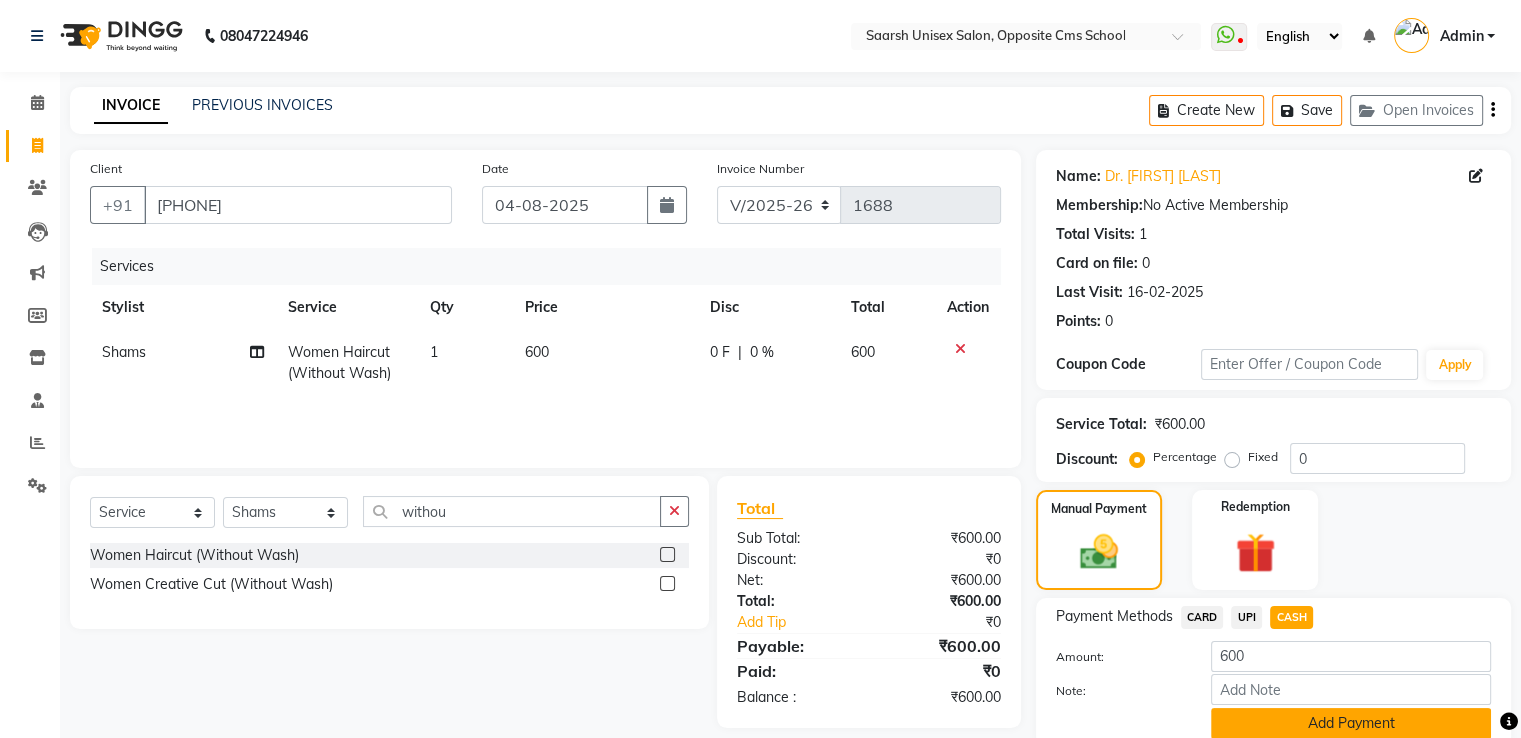 click on "Add Payment" 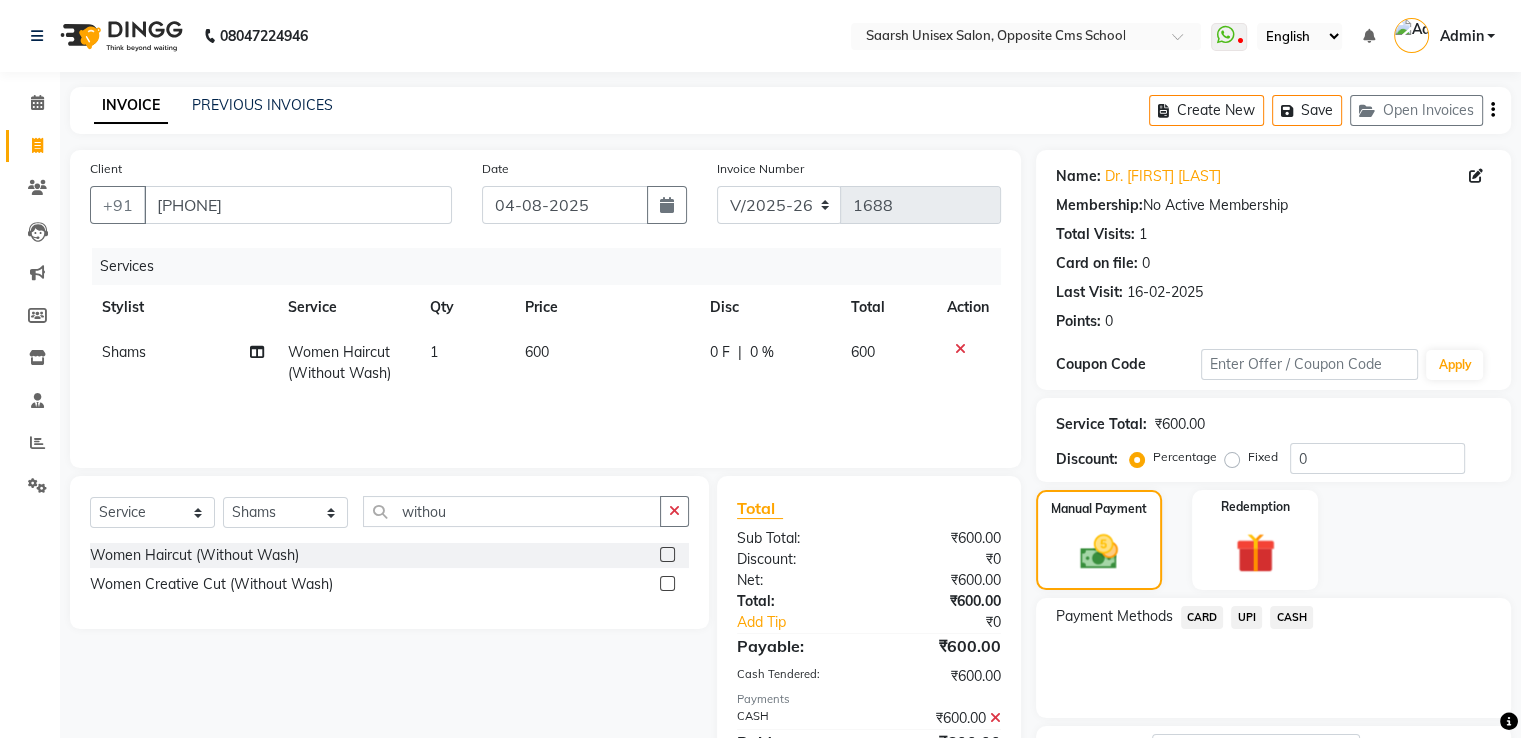 scroll, scrollTop: 163, scrollLeft: 0, axis: vertical 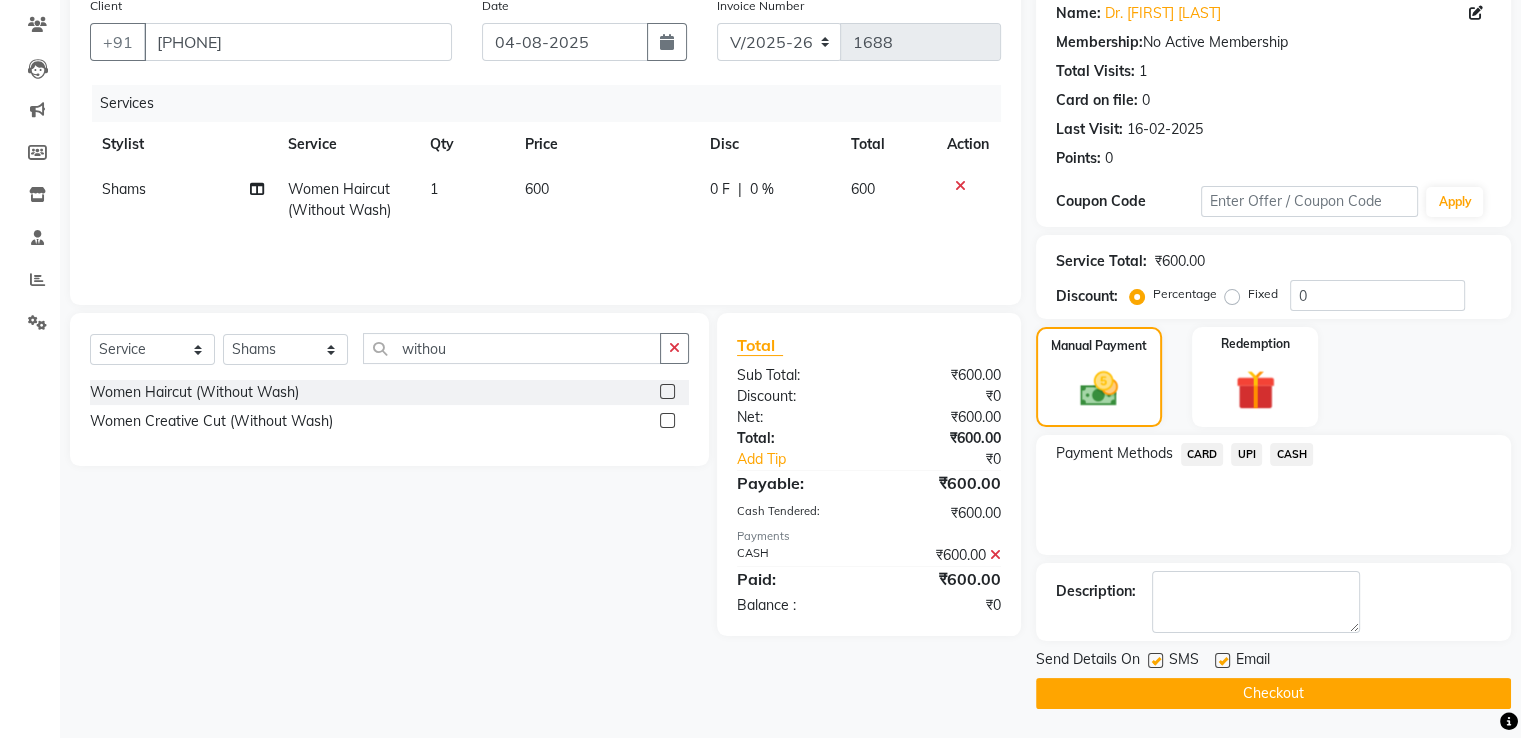 click on "Checkout" 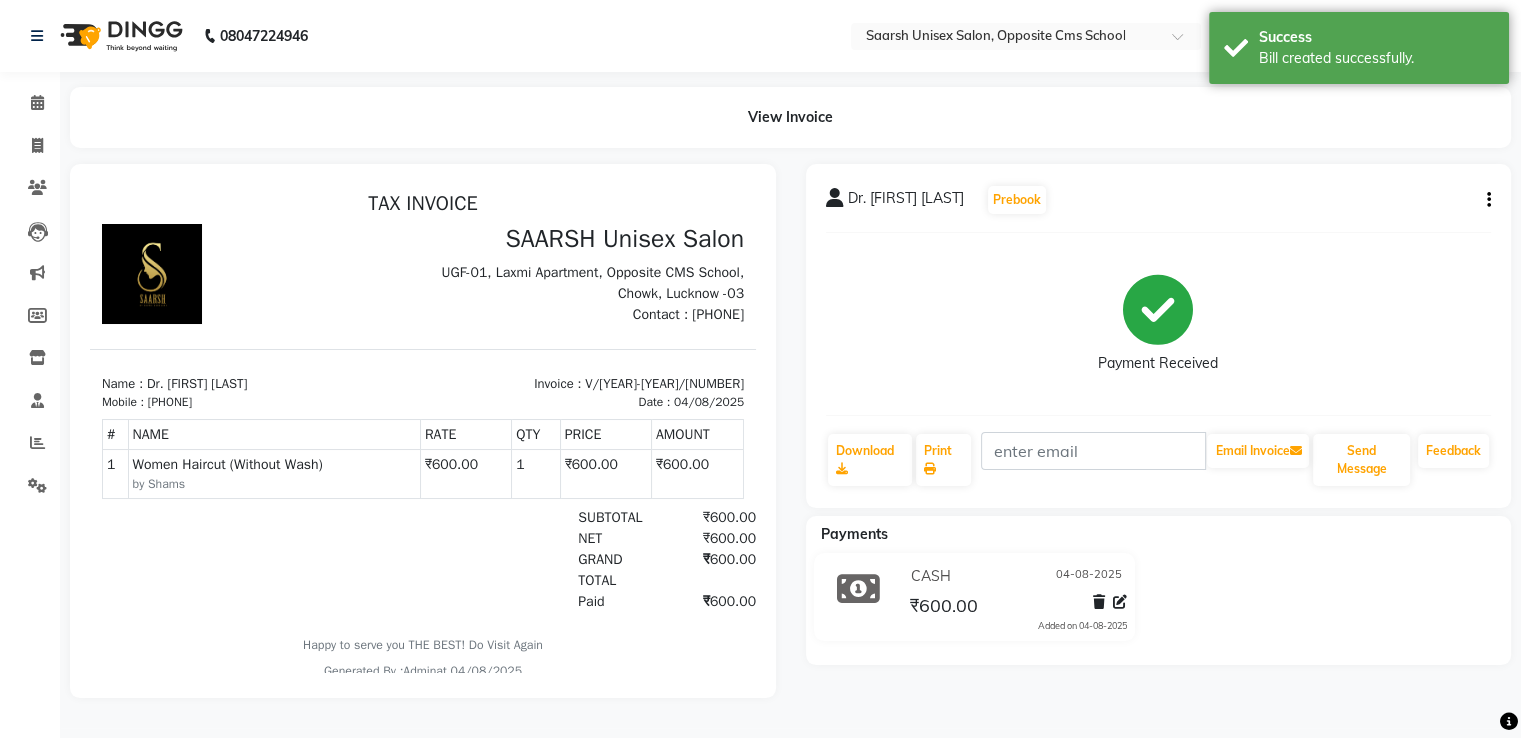 scroll, scrollTop: 0, scrollLeft: 0, axis: both 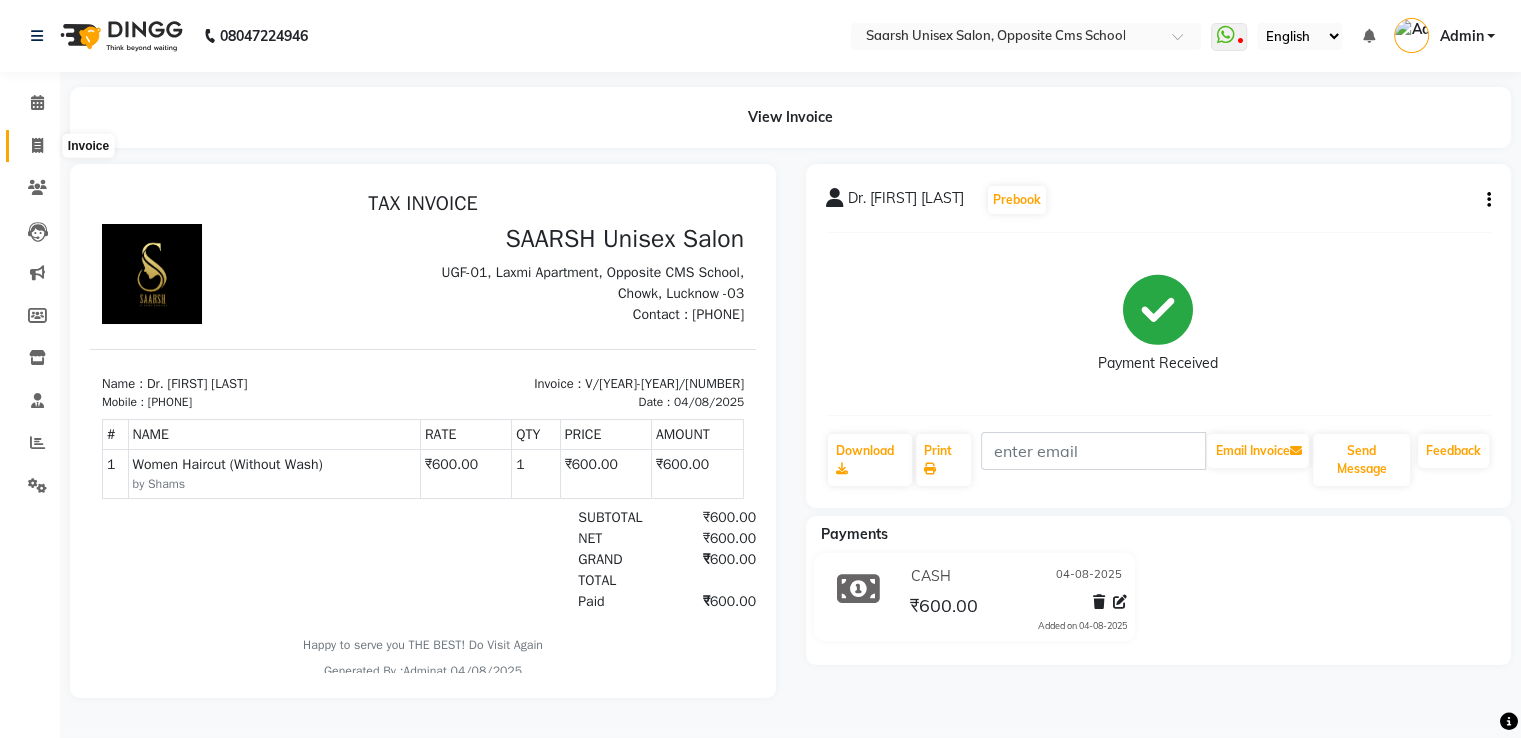 click 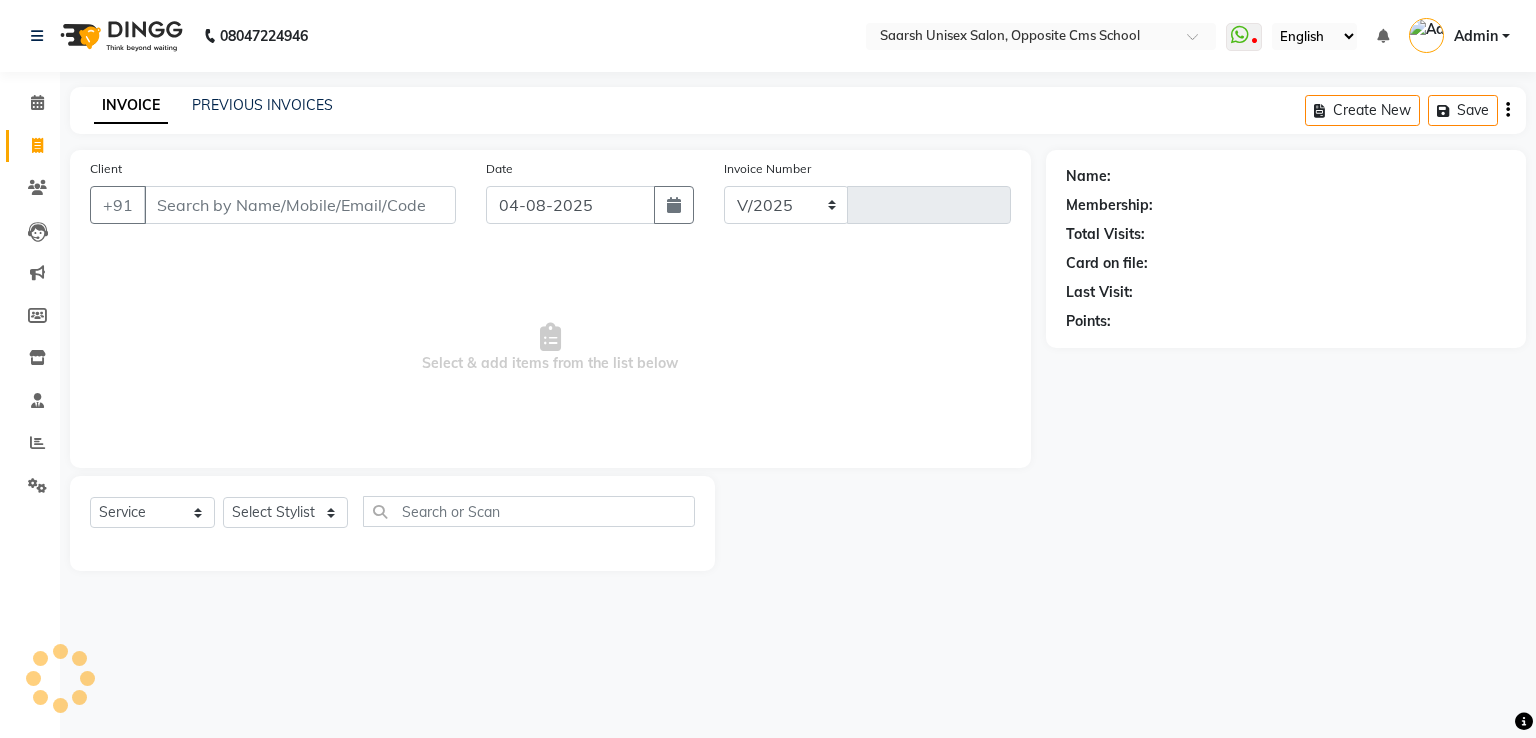 select on "3962" 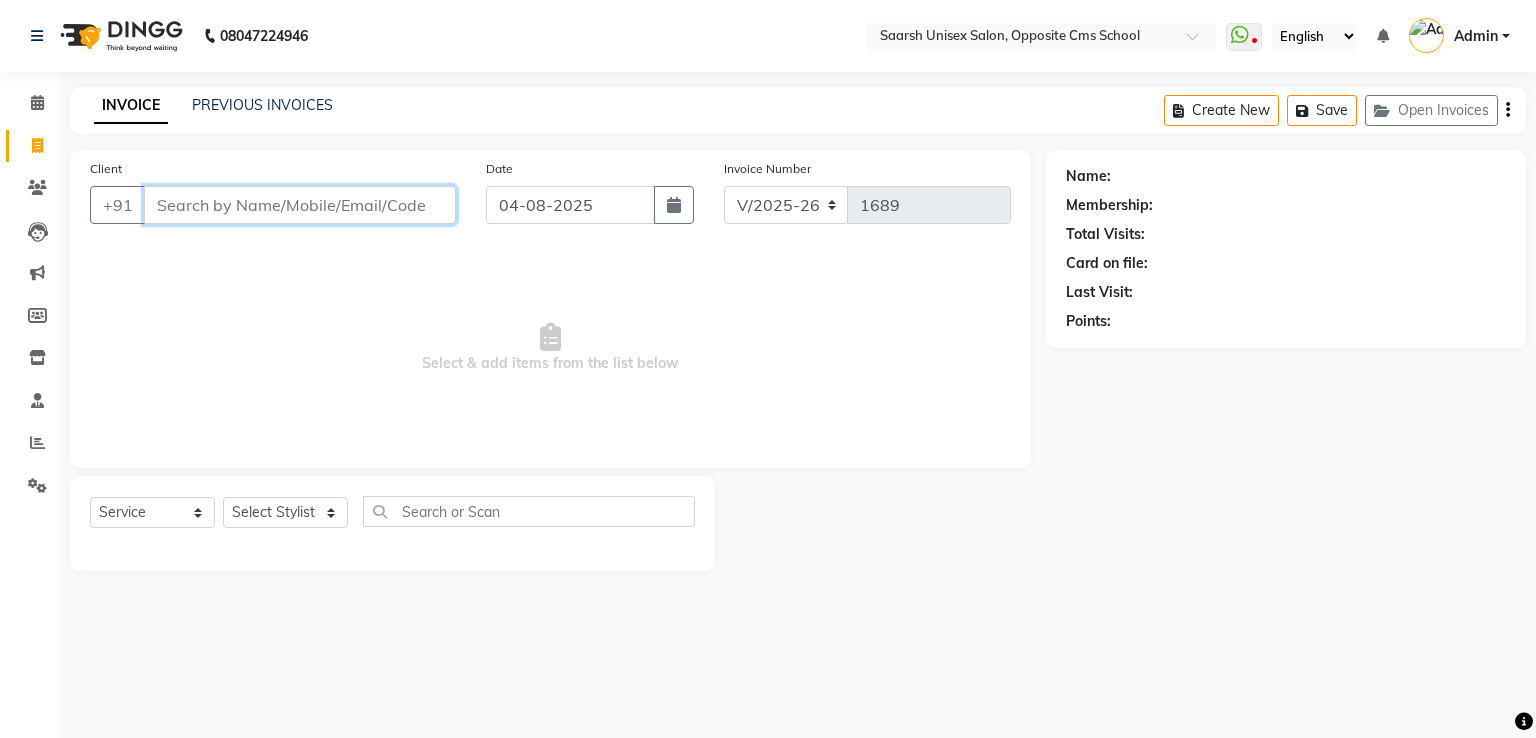 click on "Client" at bounding box center [300, 205] 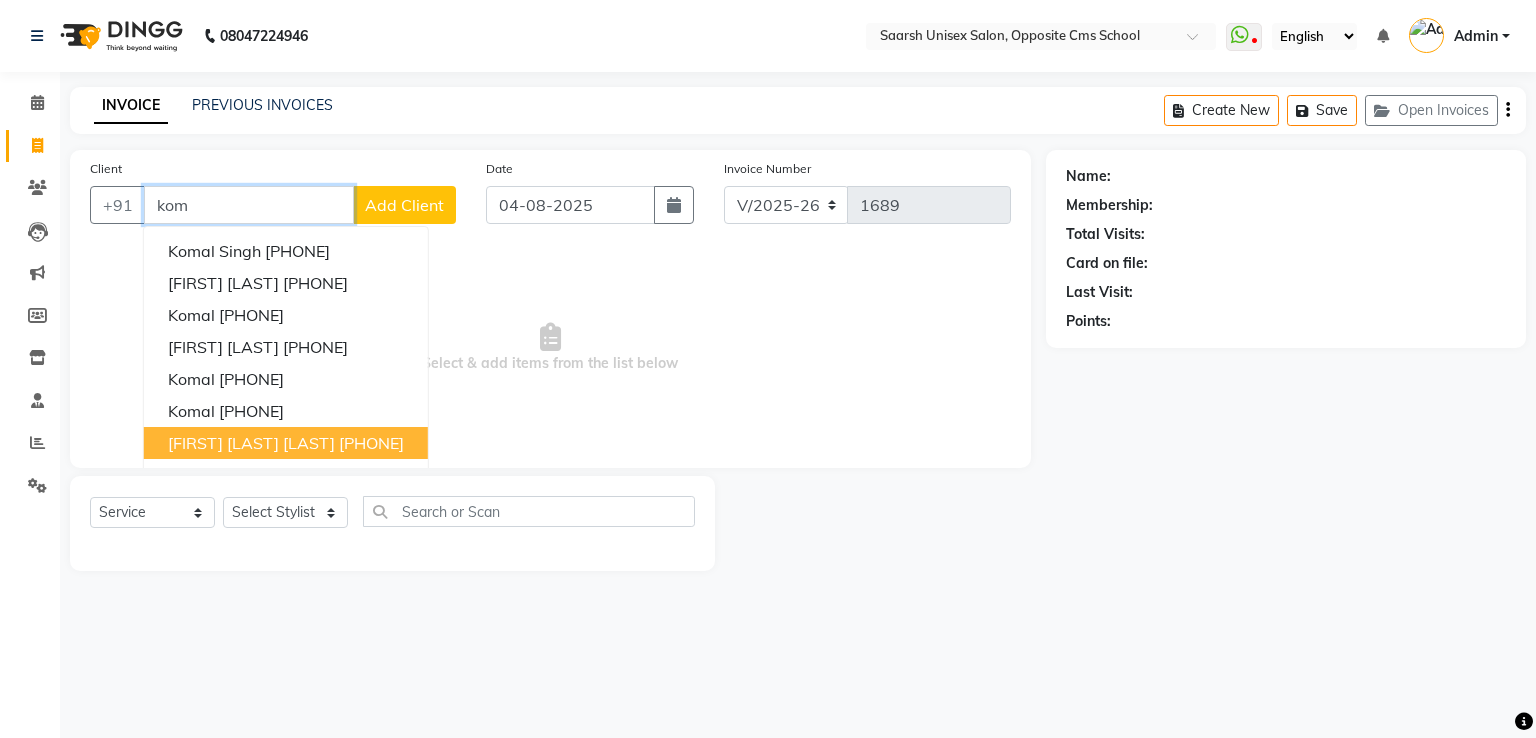 click on "[PHONE]" at bounding box center (371, 443) 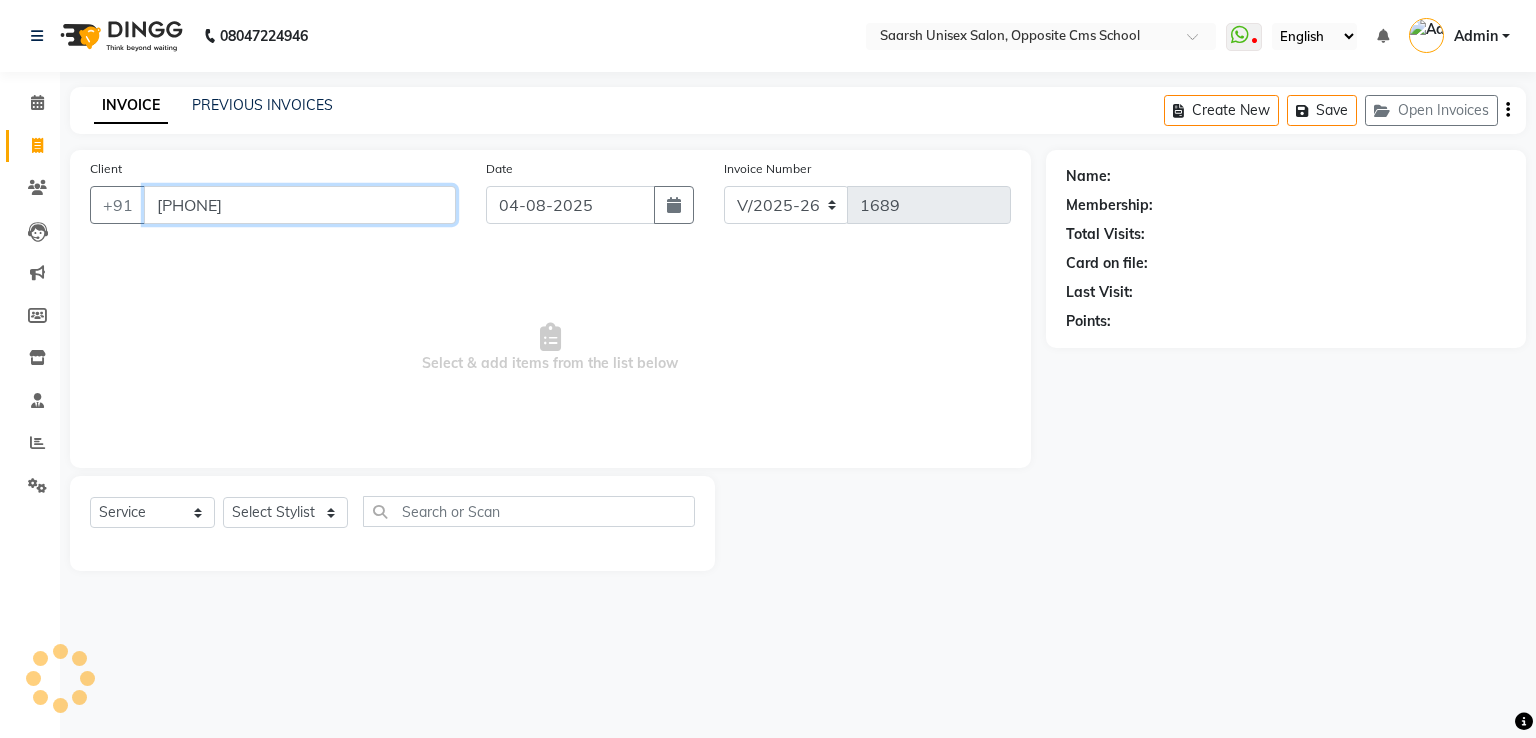 type on "[PHONE]" 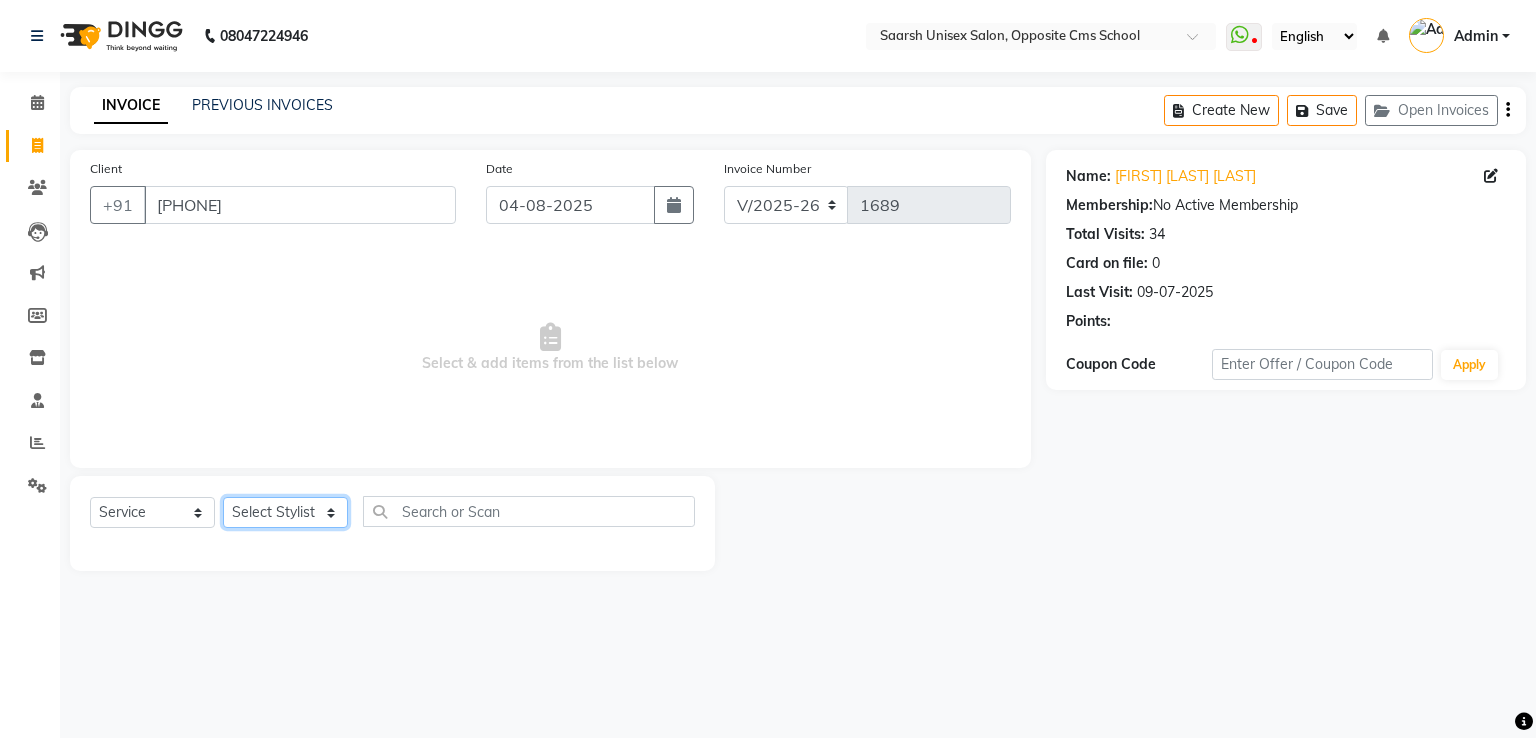 click on "Select Stylist Bablu Dinesh Pal Front Desk Rehan Sadhna Sapna Shams Shivani Shivi Utkarsh Saraswat" 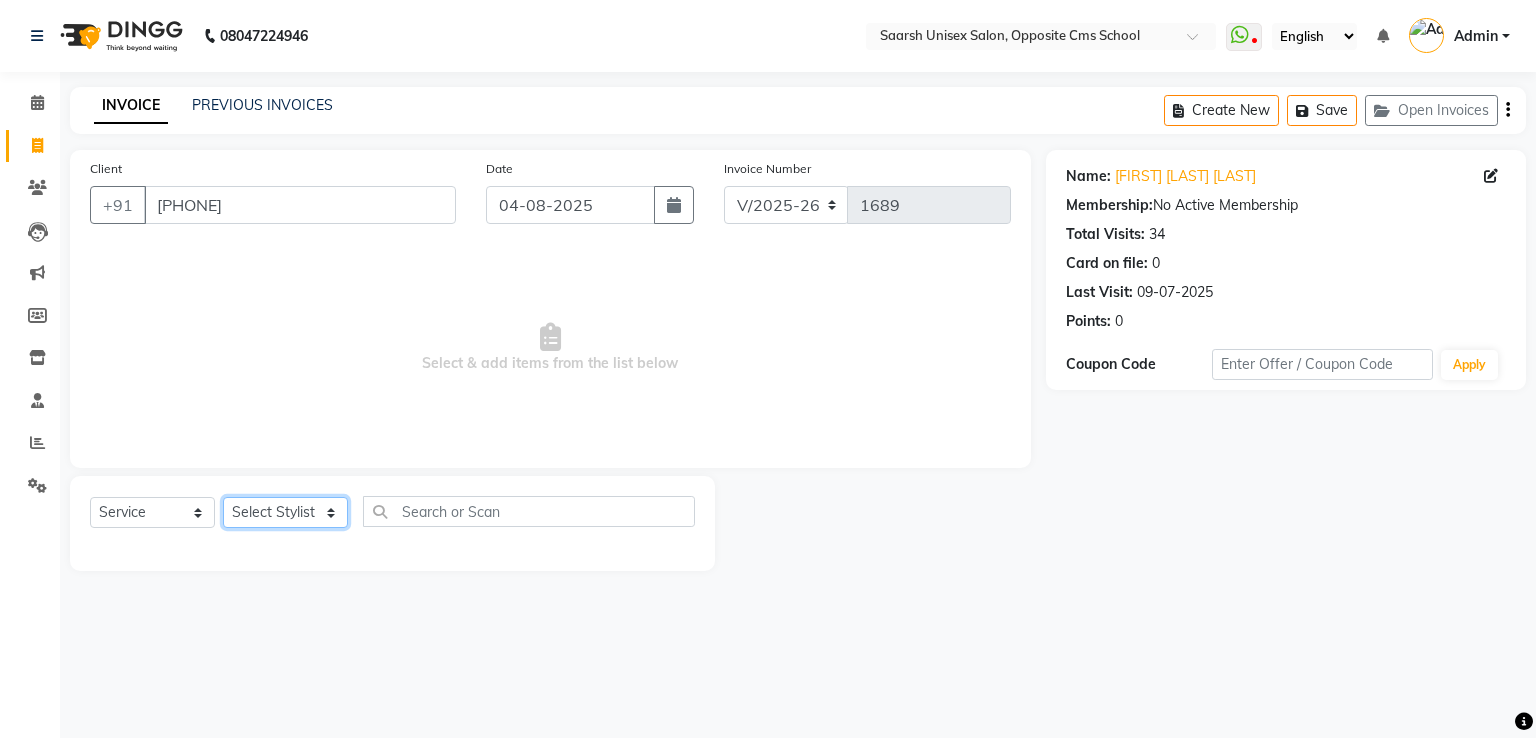 select on "20643" 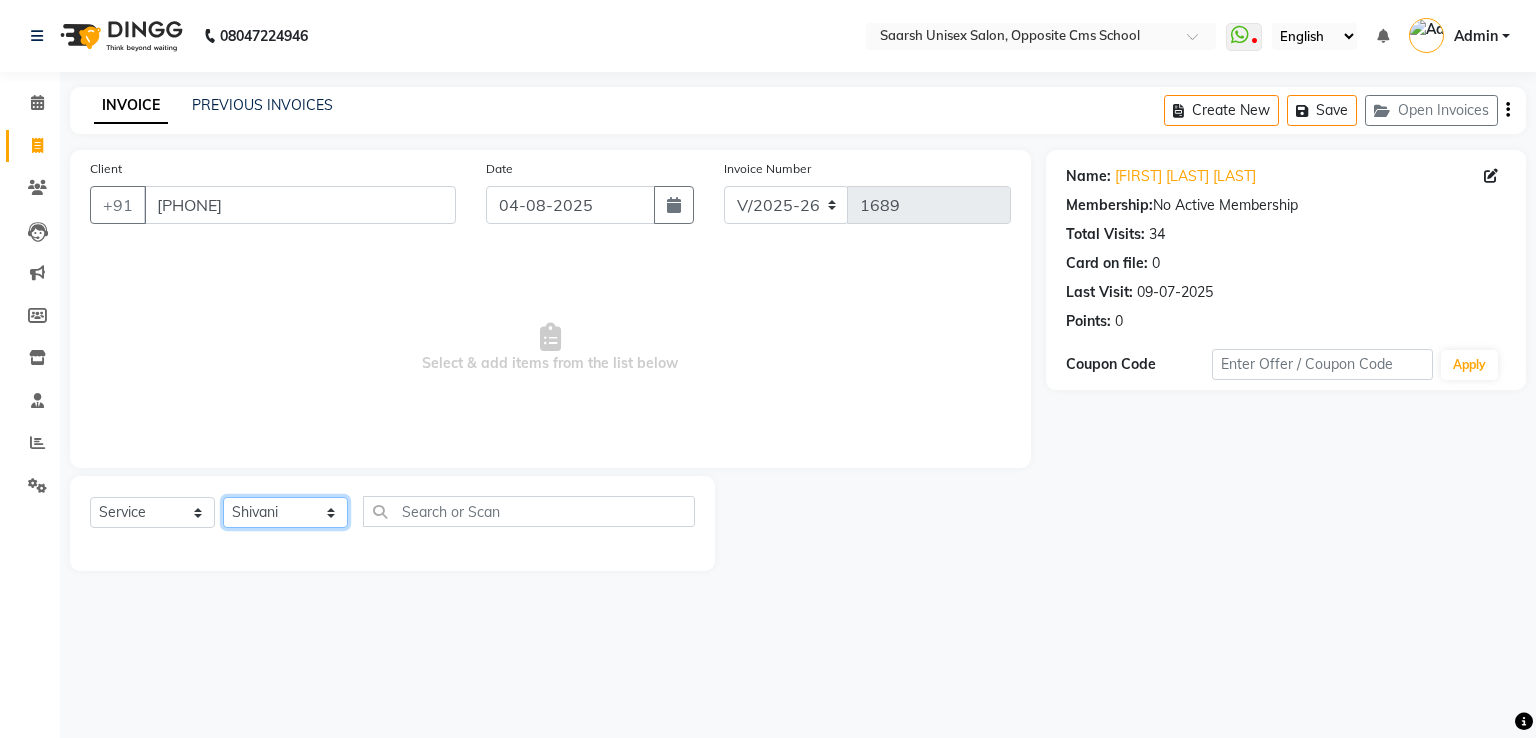 click on "Select Stylist Bablu Dinesh Pal Front Desk Rehan Sadhna Sapna Shams Shivani Shivi Utkarsh Saraswat" 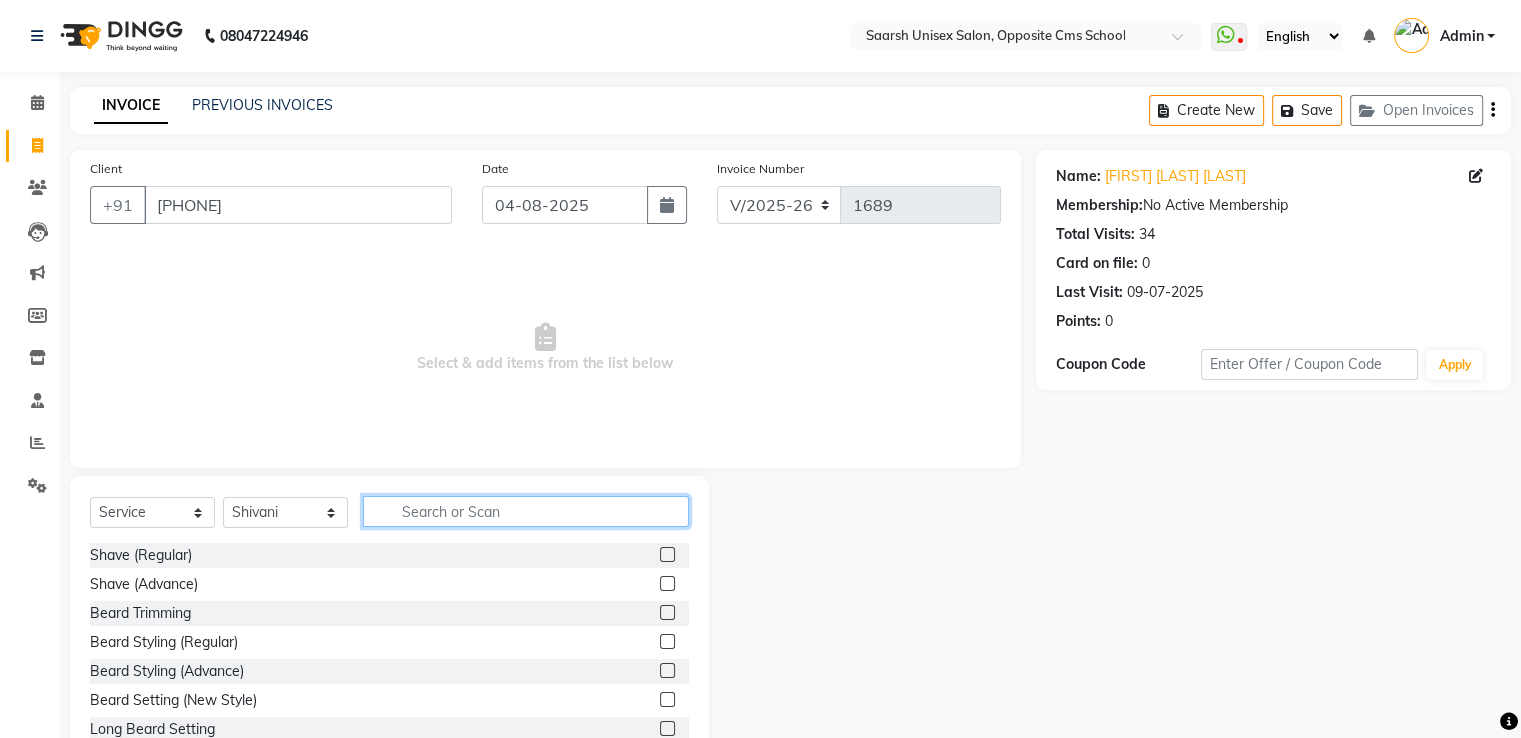 click 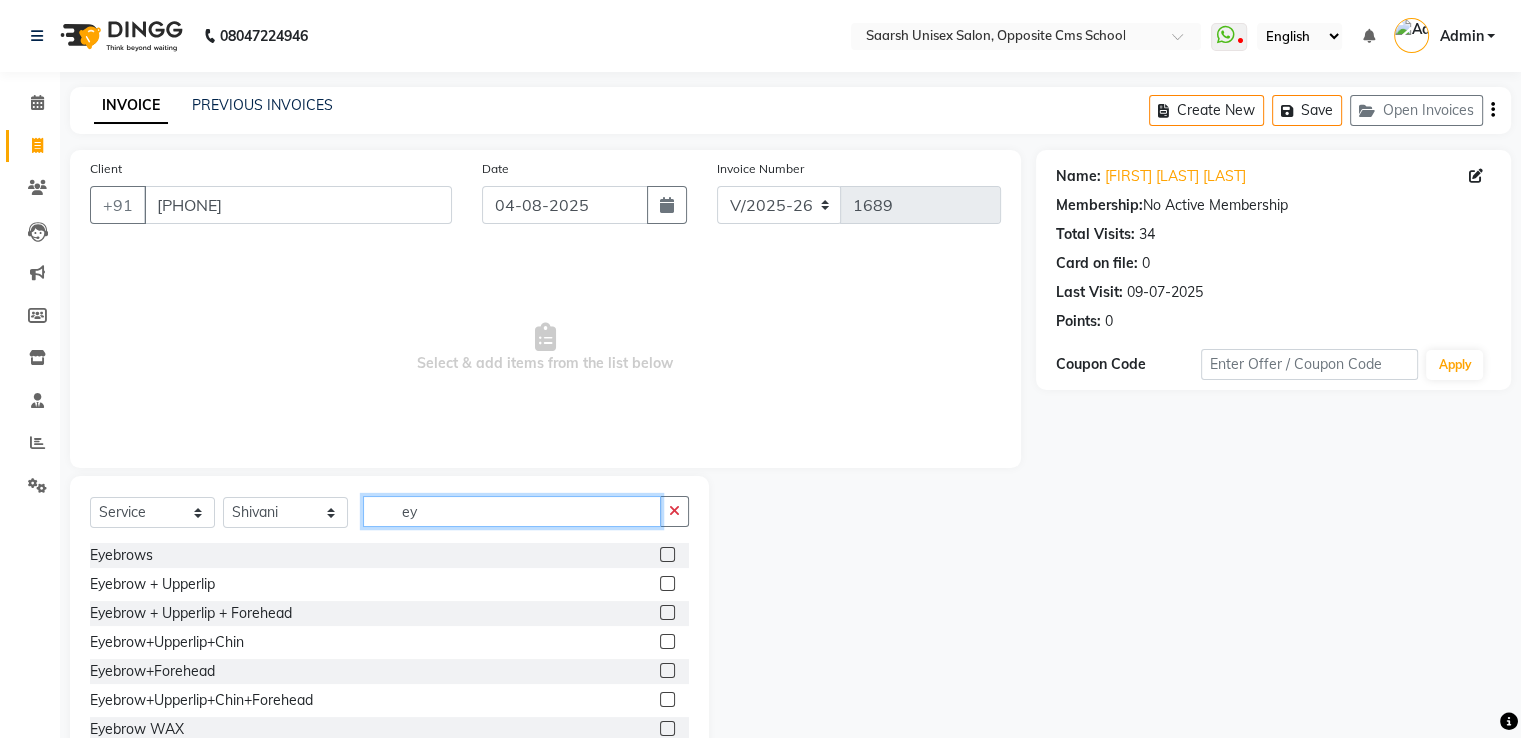 type on "ey" 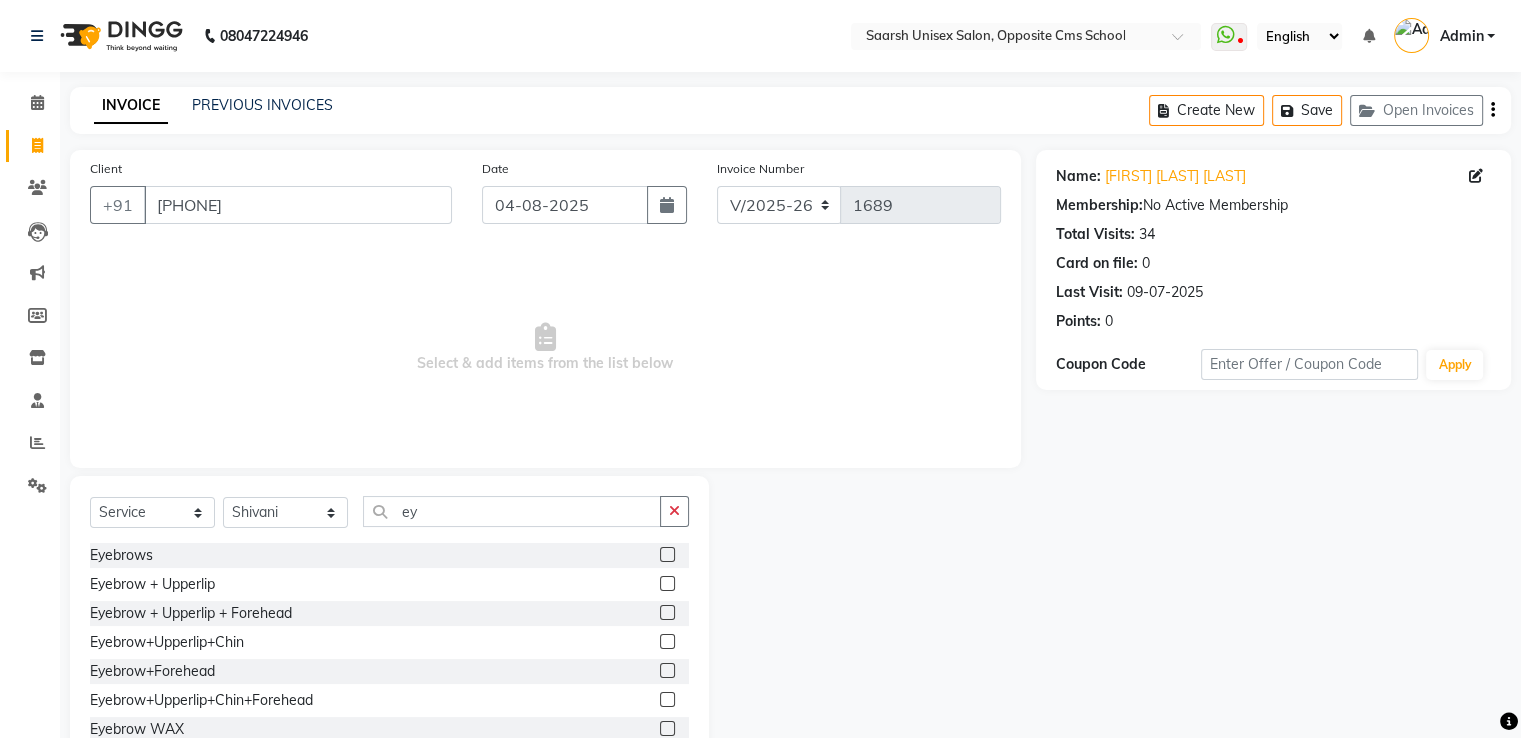 click 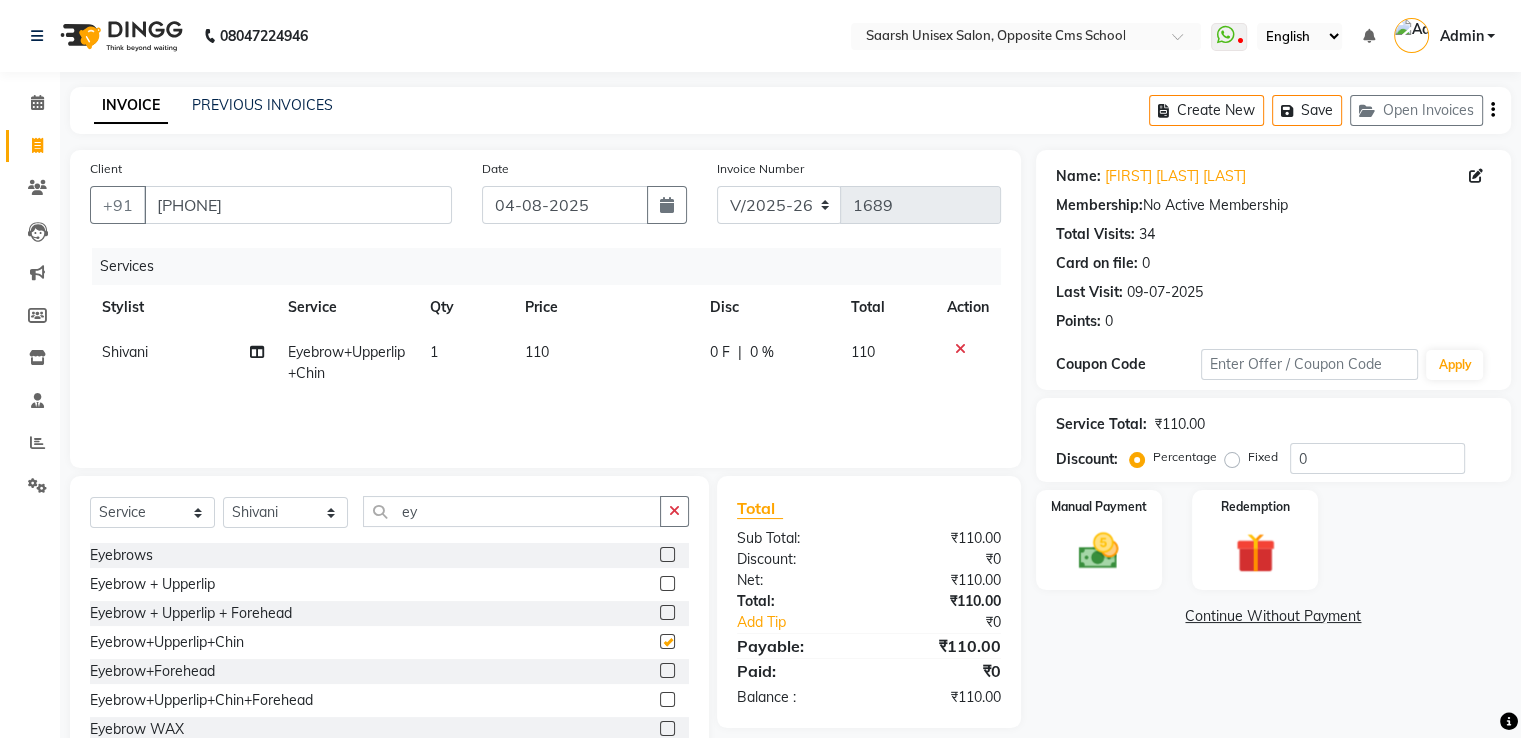 checkbox on "false" 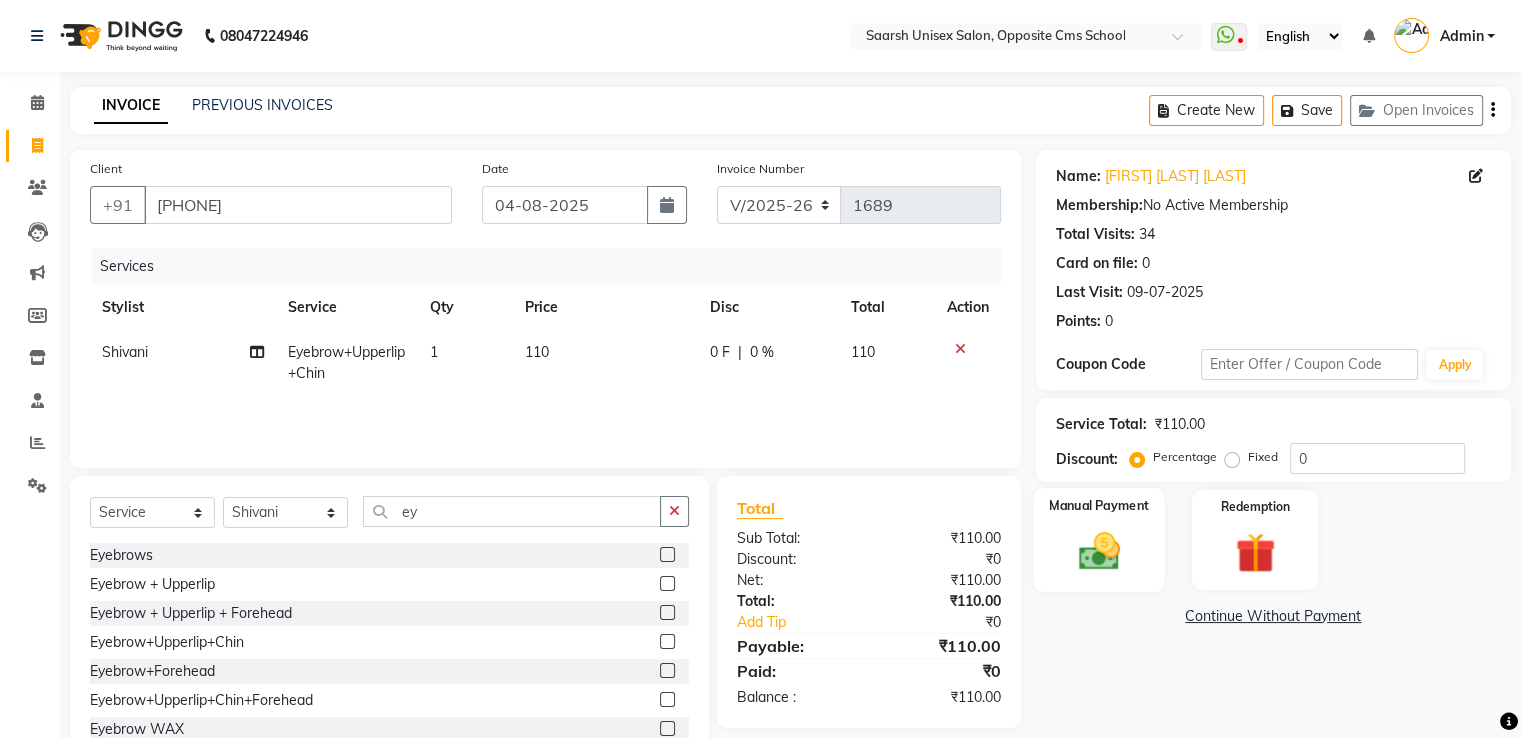 click 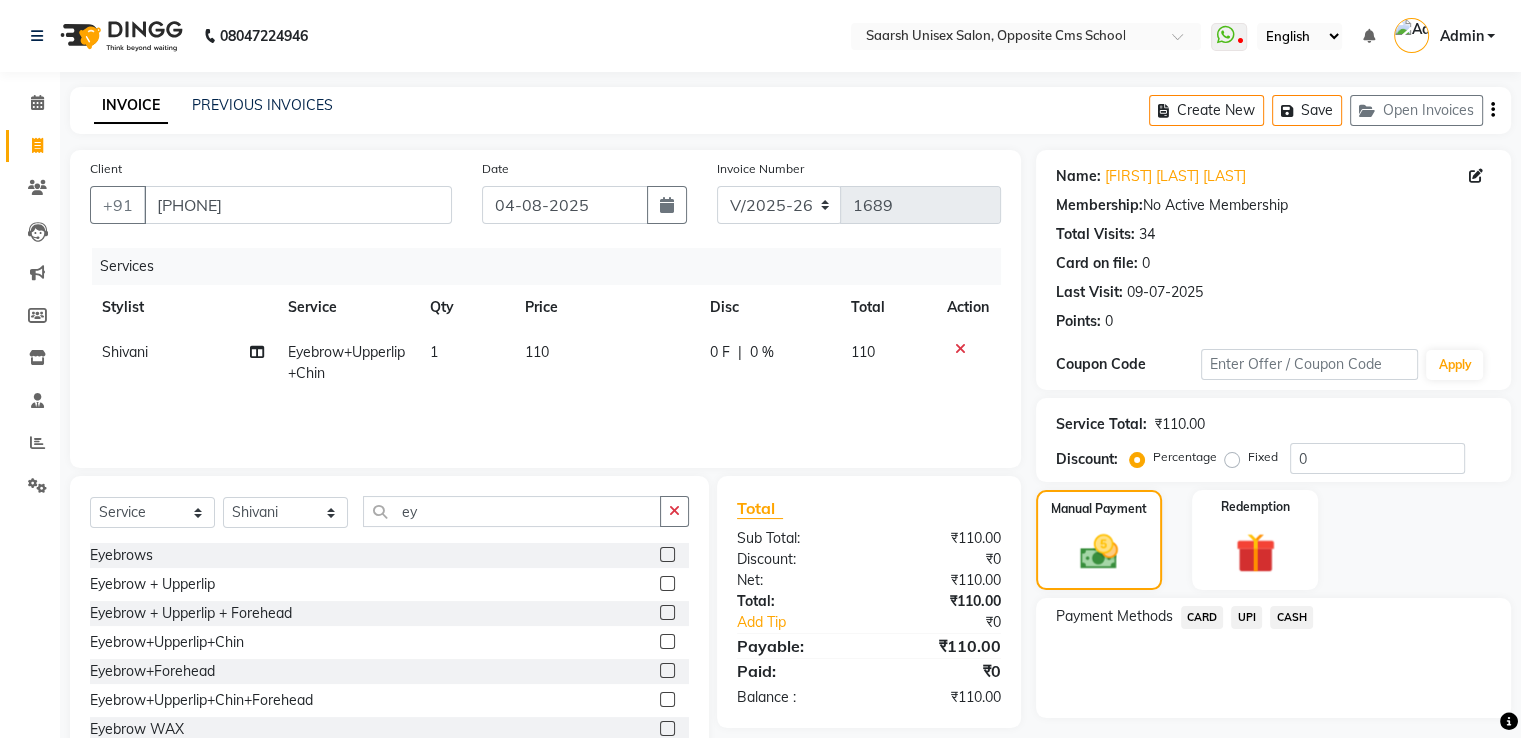 click on "UPI" 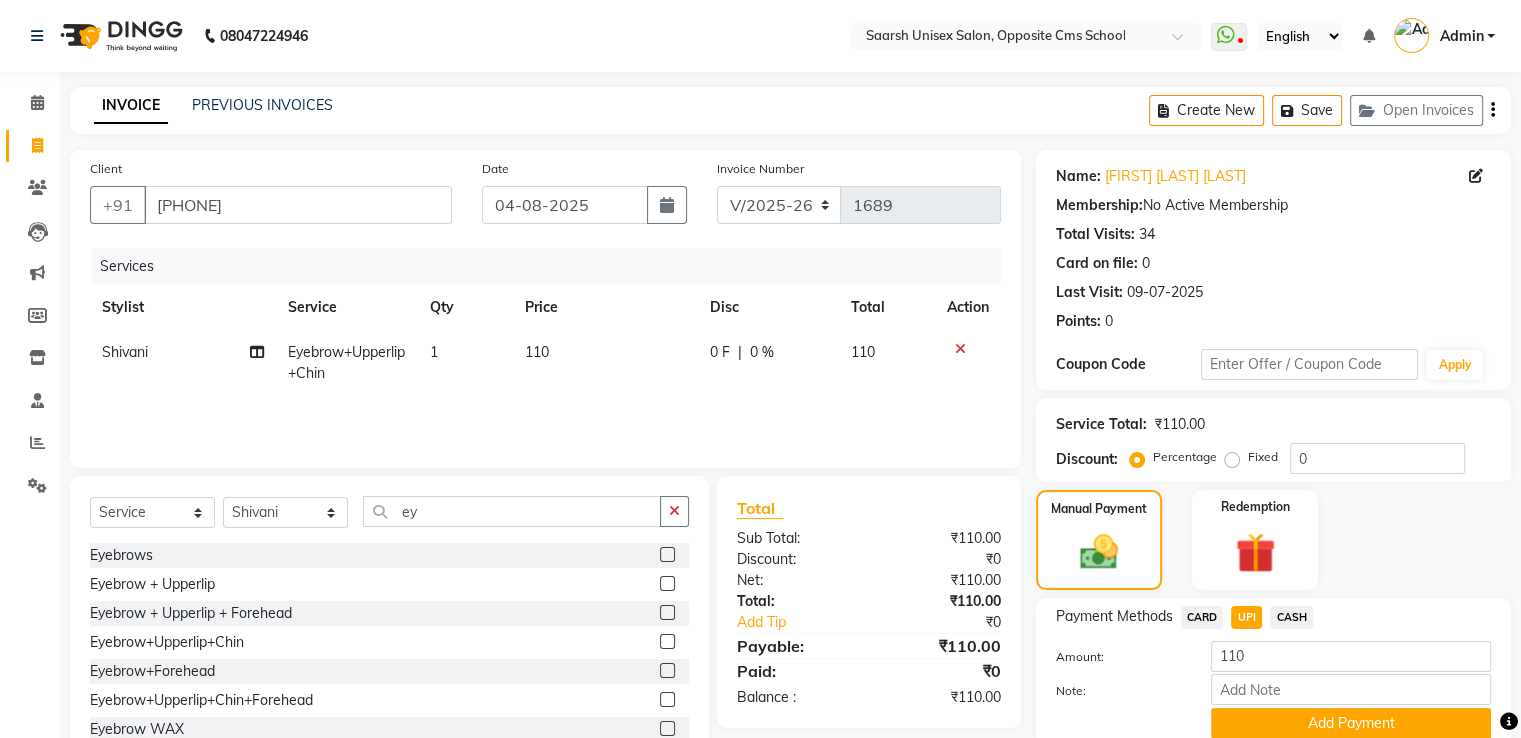 scroll, scrollTop: 81, scrollLeft: 0, axis: vertical 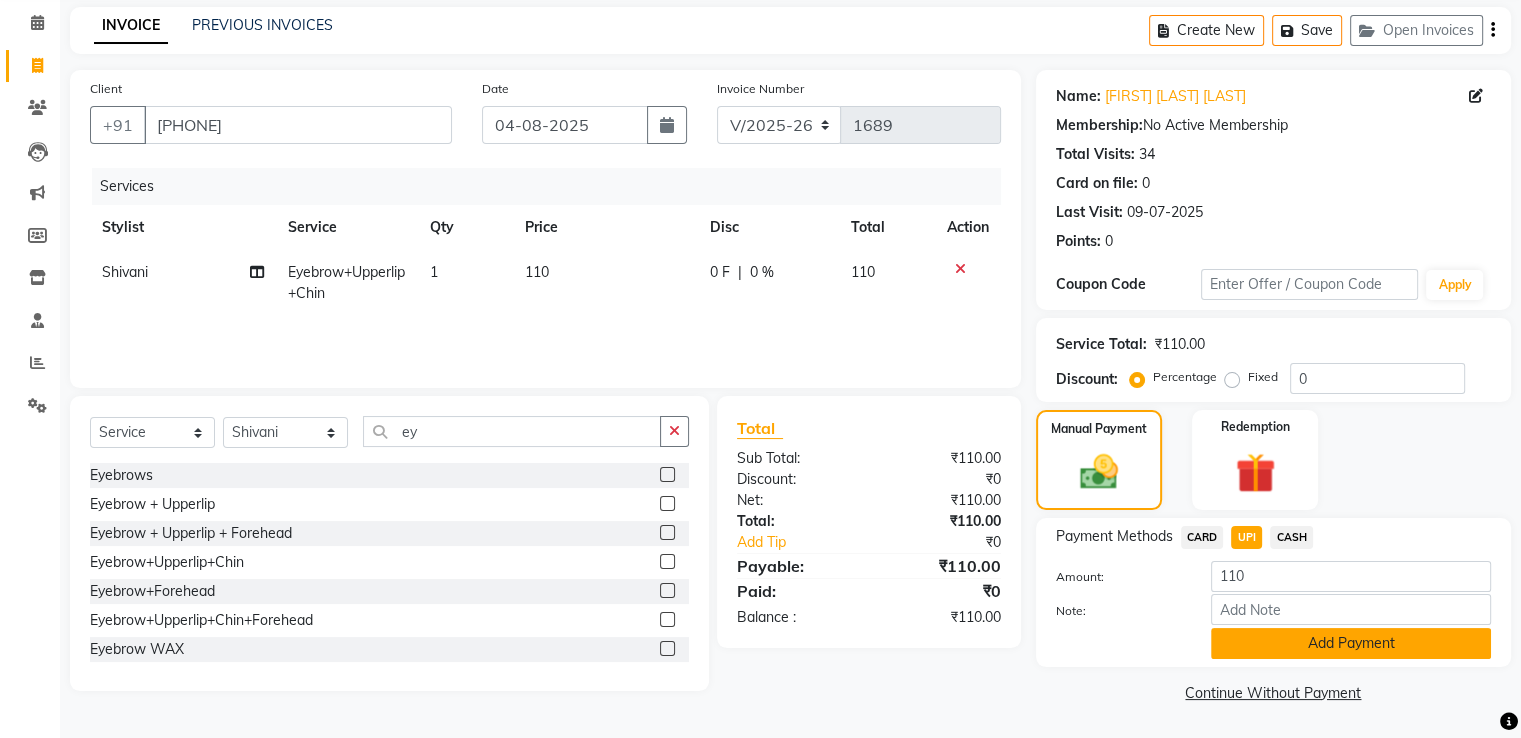 click on "Add Payment" 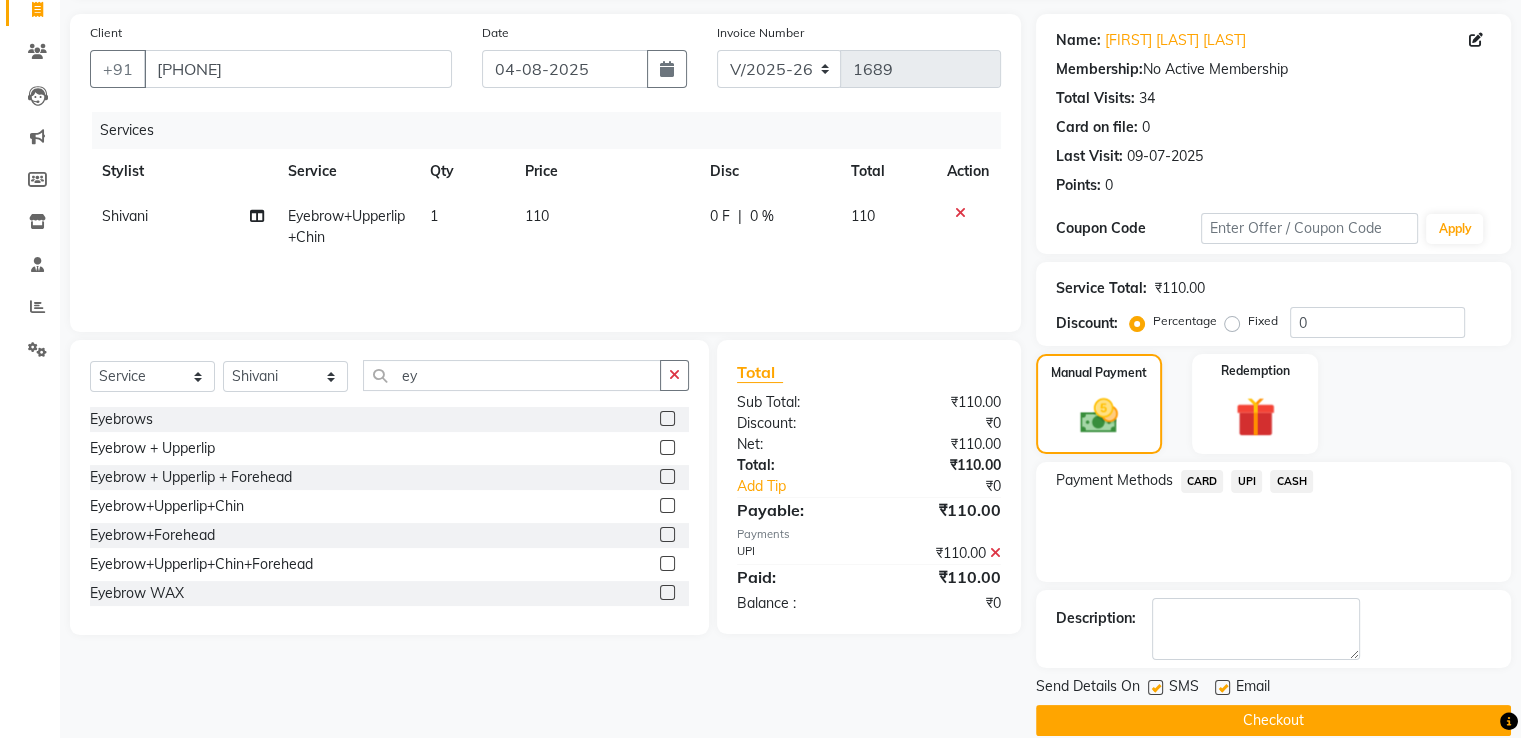 scroll, scrollTop: 163, scrollLeft: 0, axis: vertical 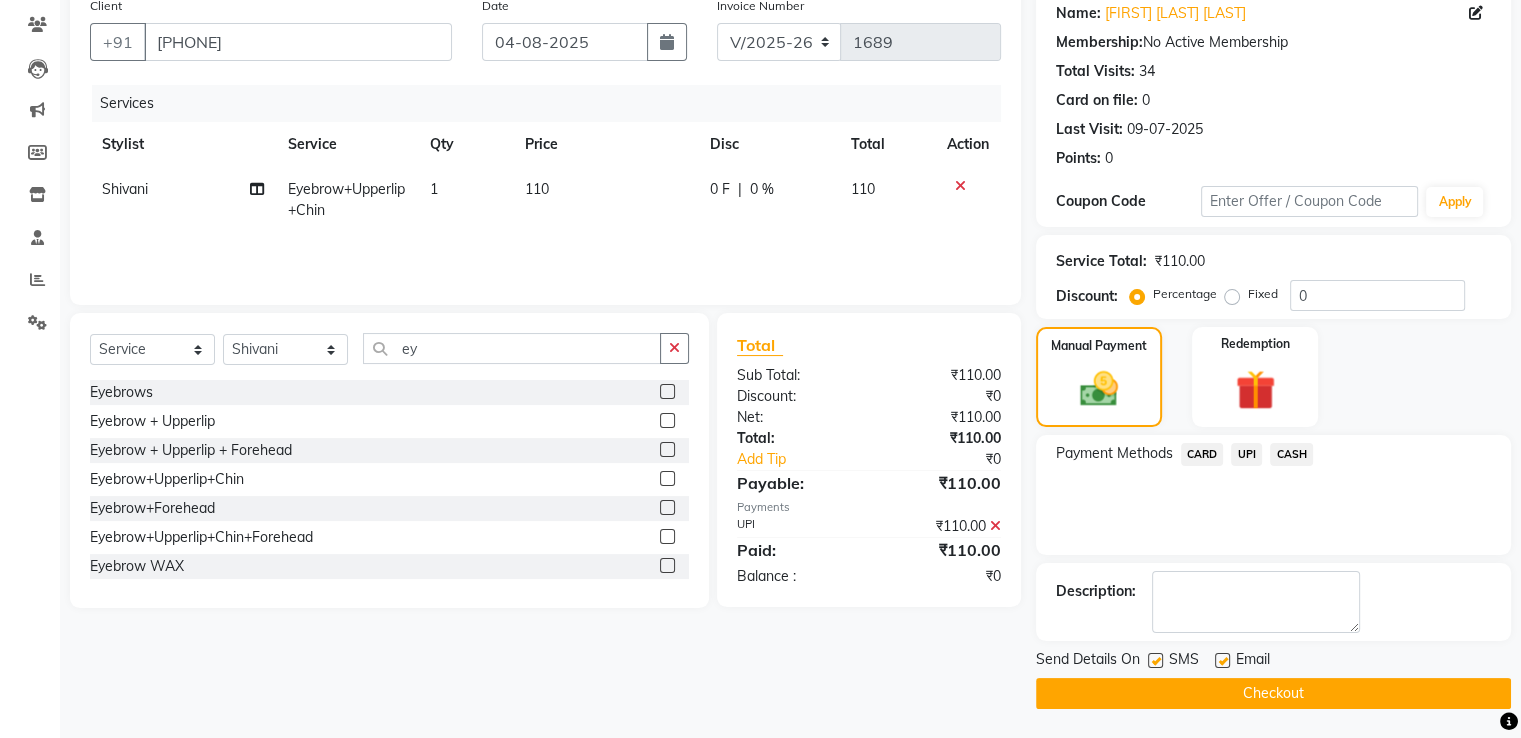 click on "Checkout" 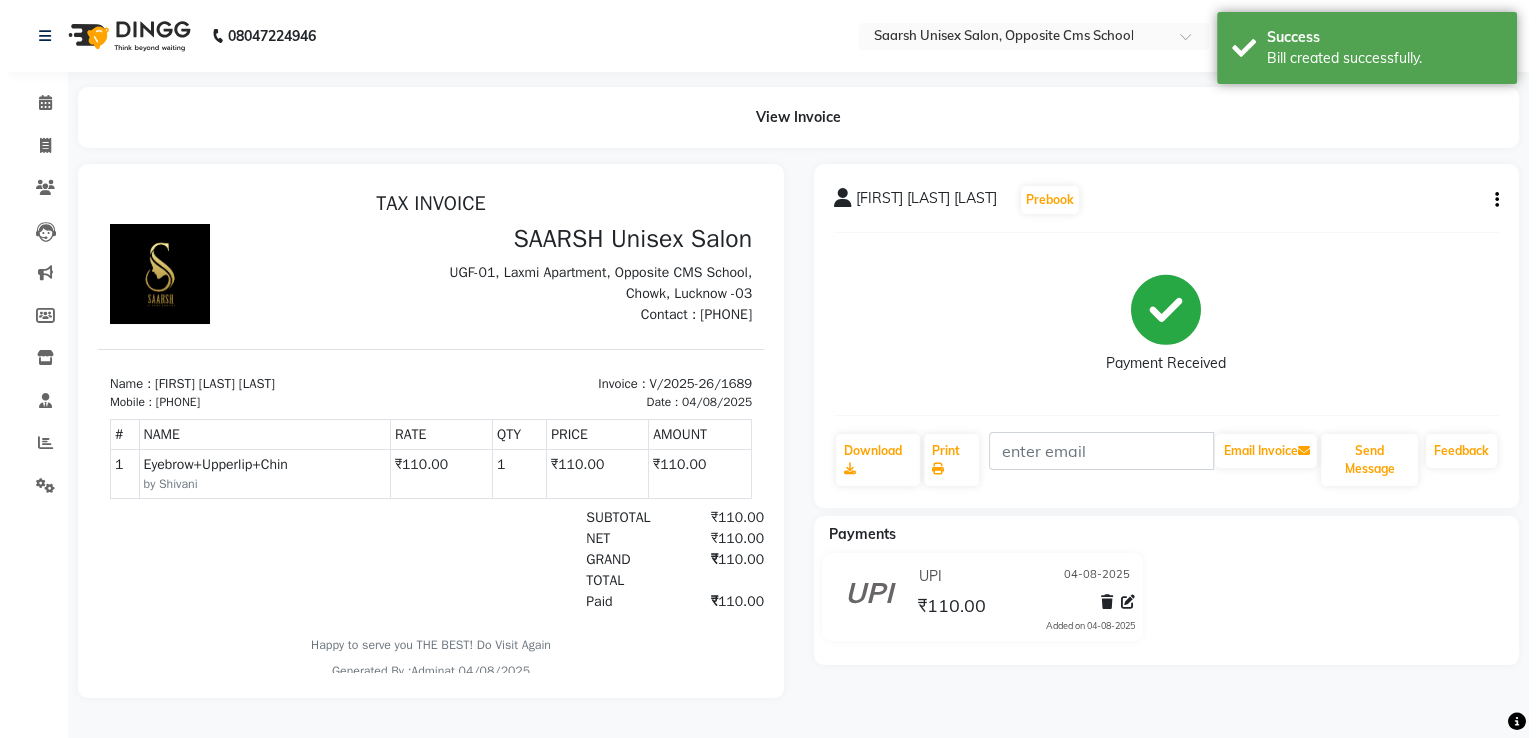 scroll, scrollTop: 0, scrollLeft: 0, axis: both 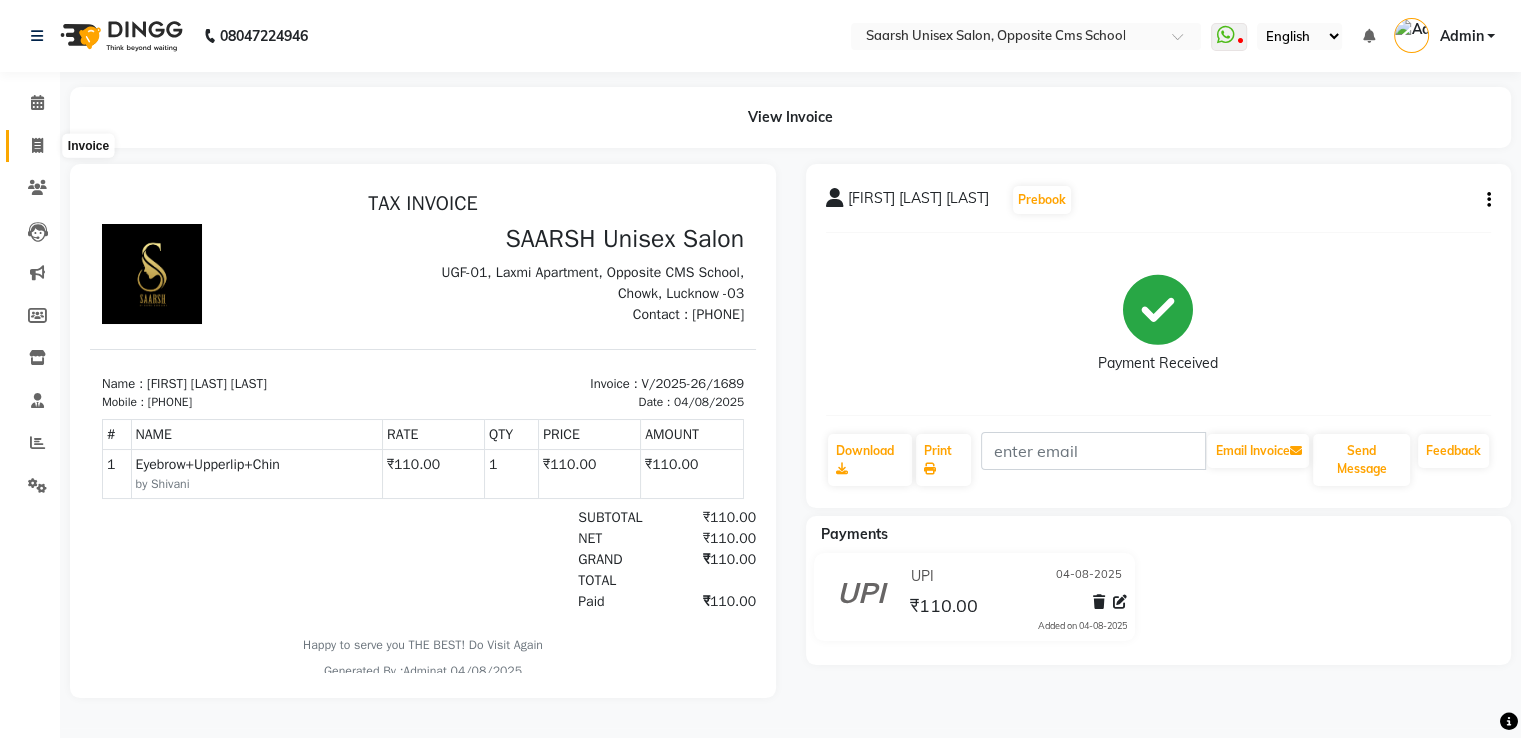 click 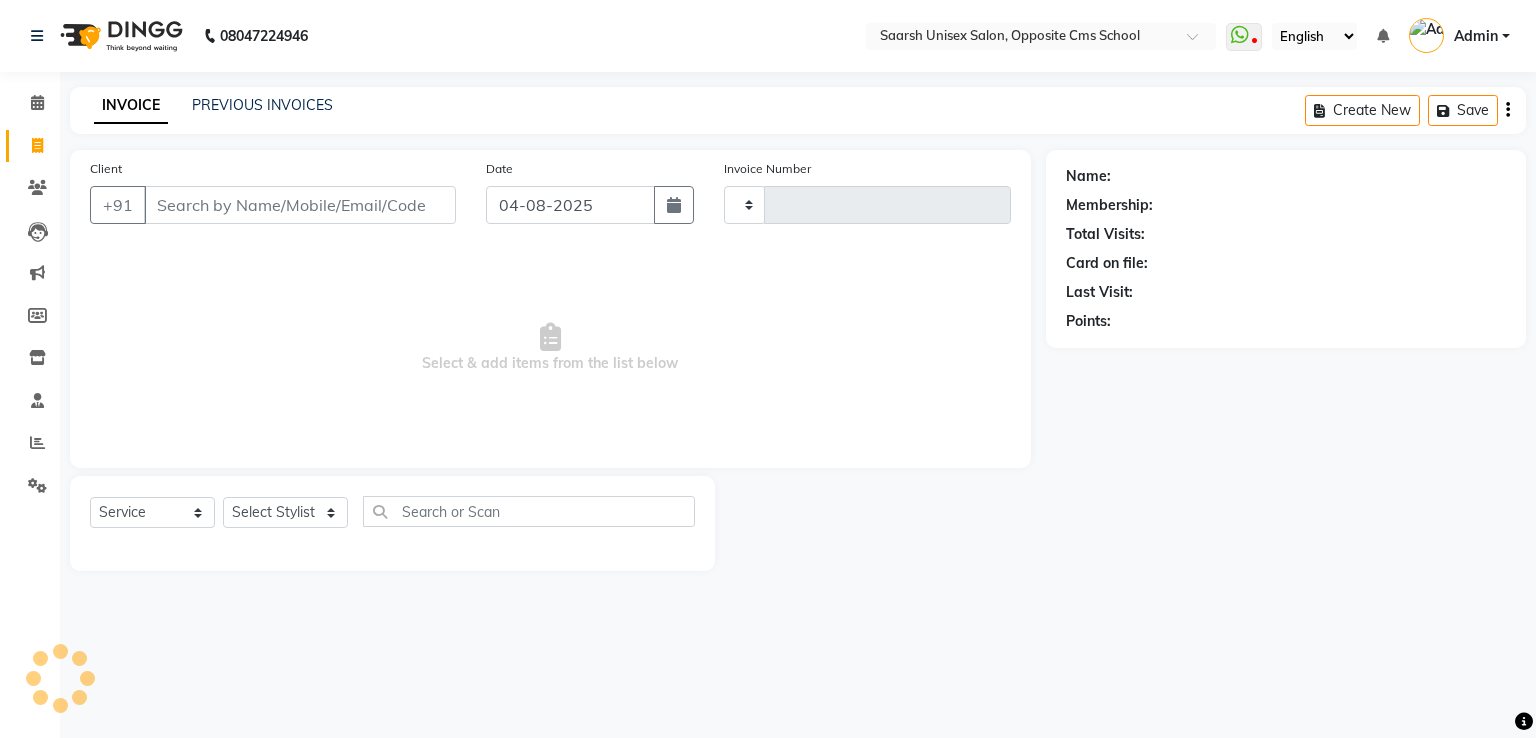 type on "1690" 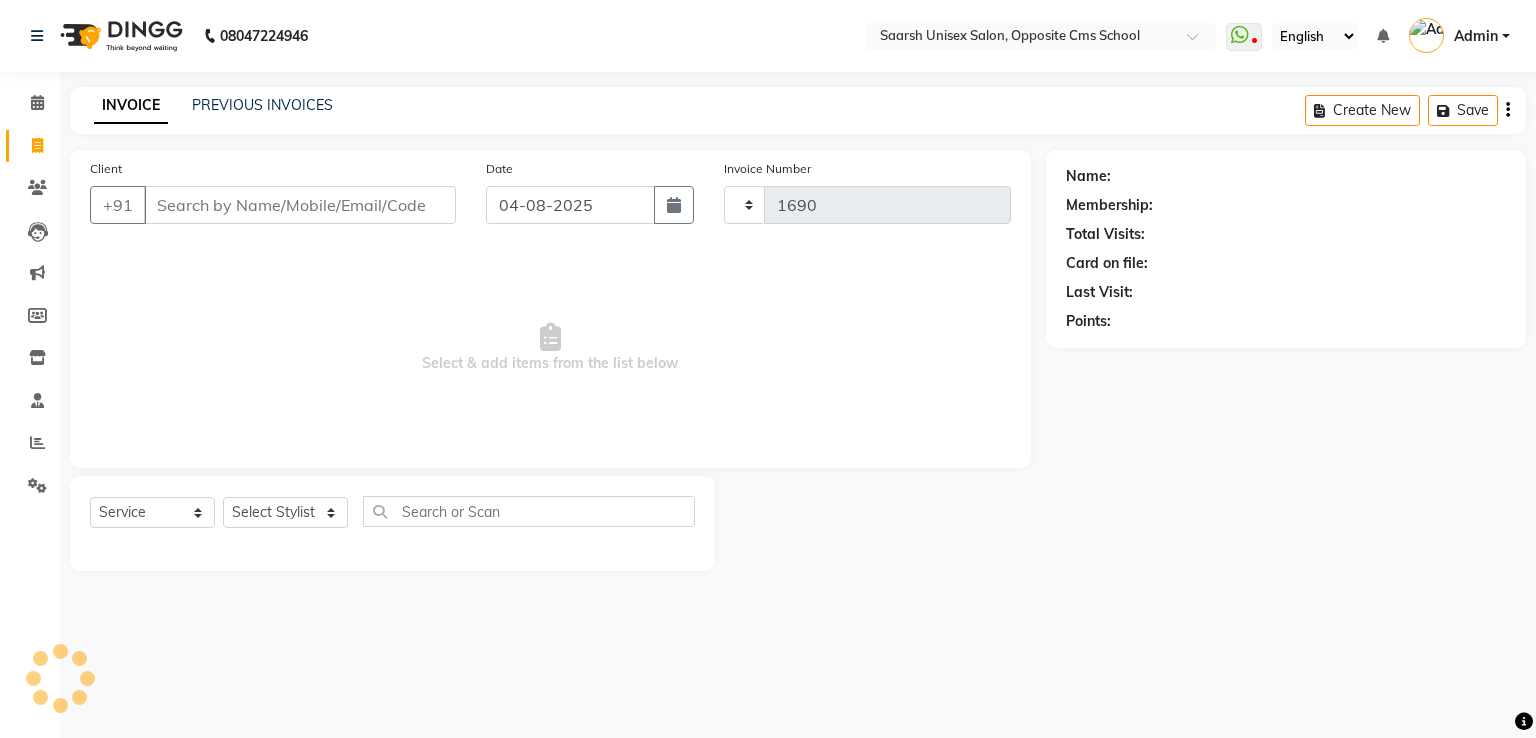 select on "3962" 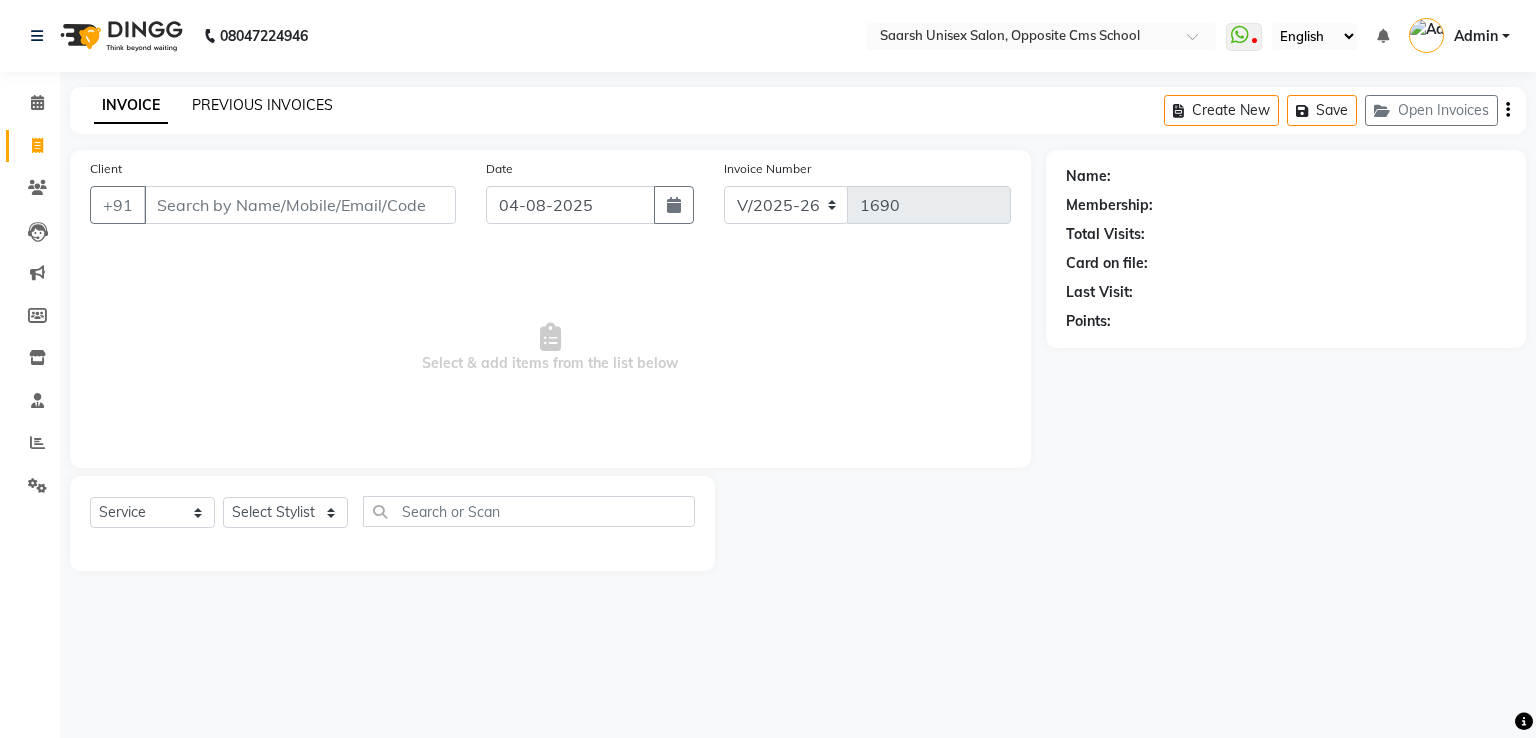 click on "PREVIOUS INVOICES" 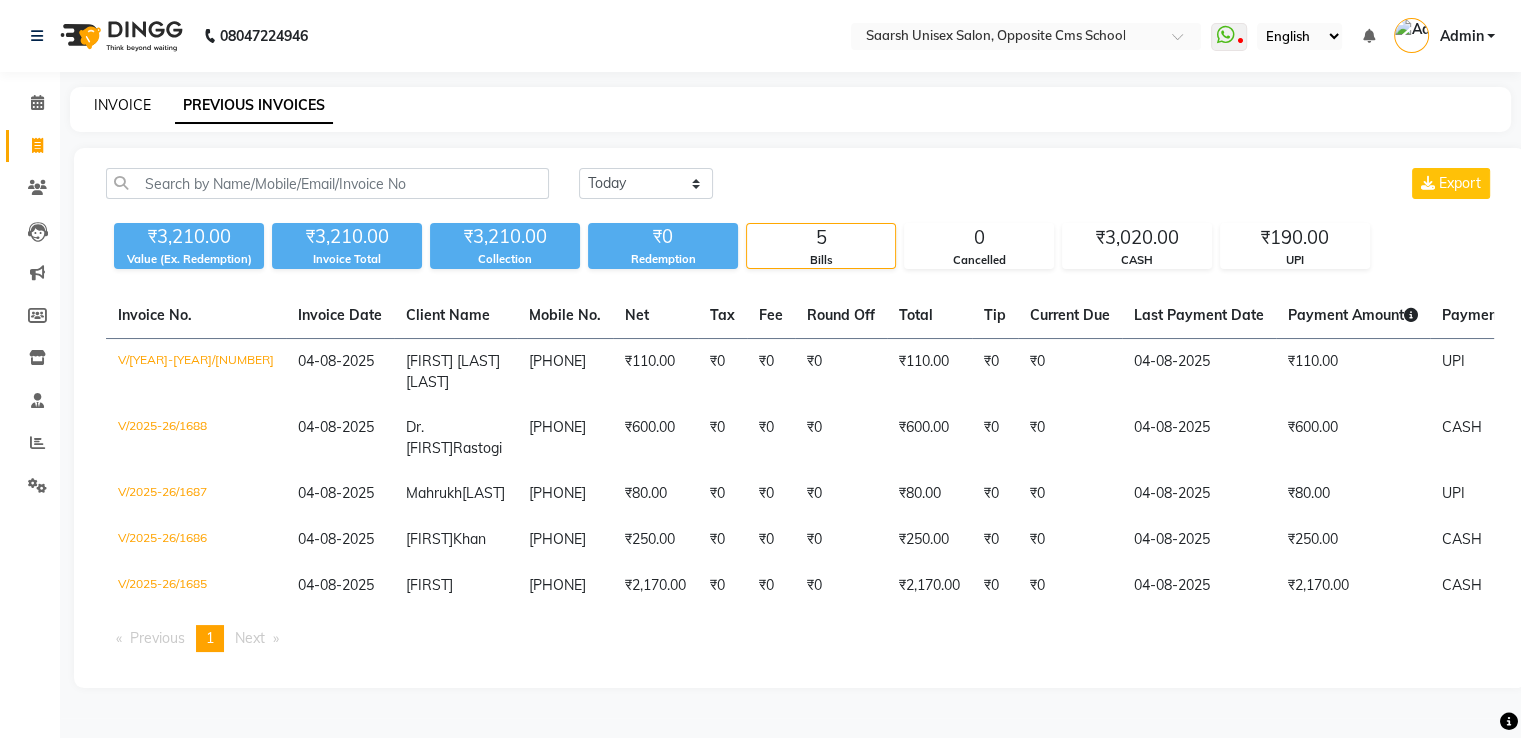 click on "INVOICE" 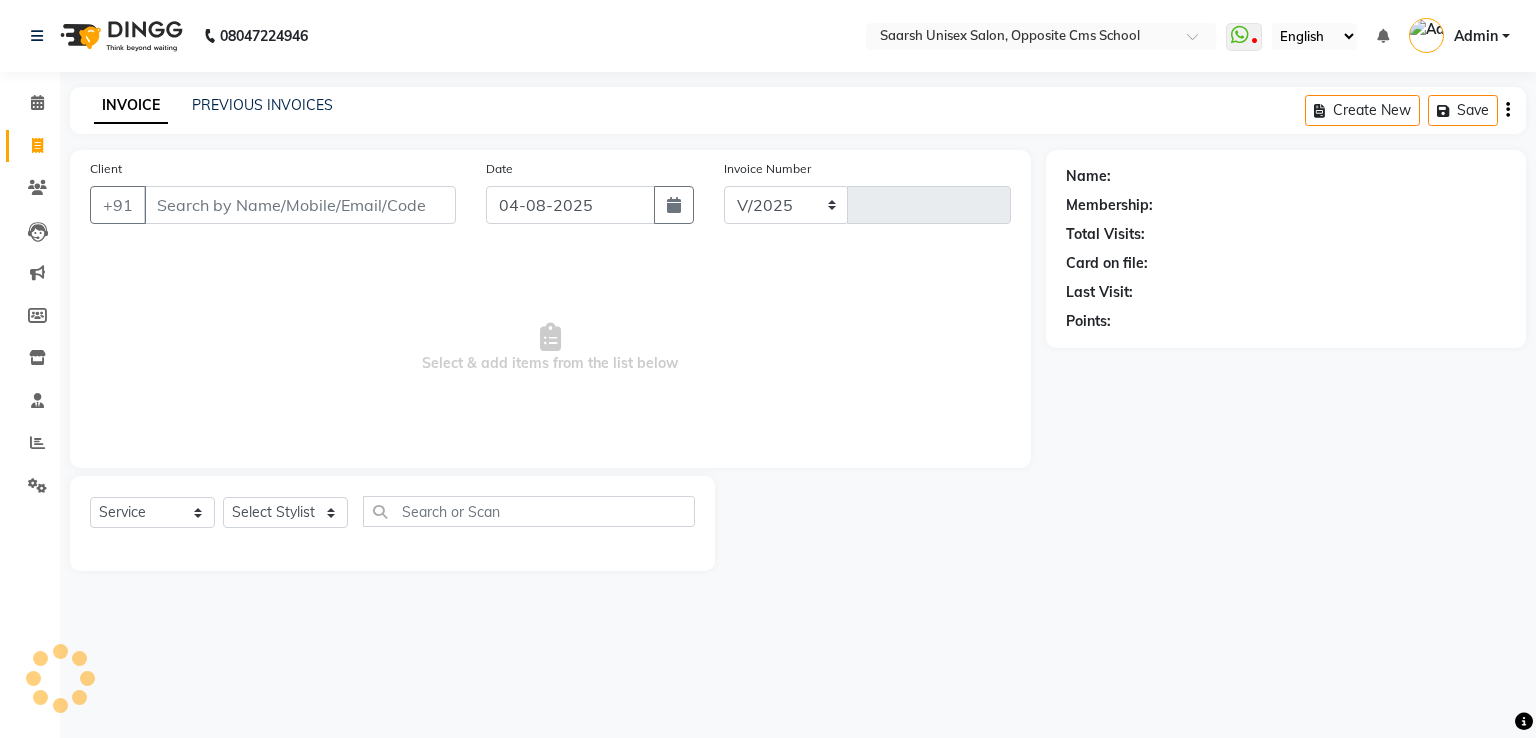 select on "3962" 